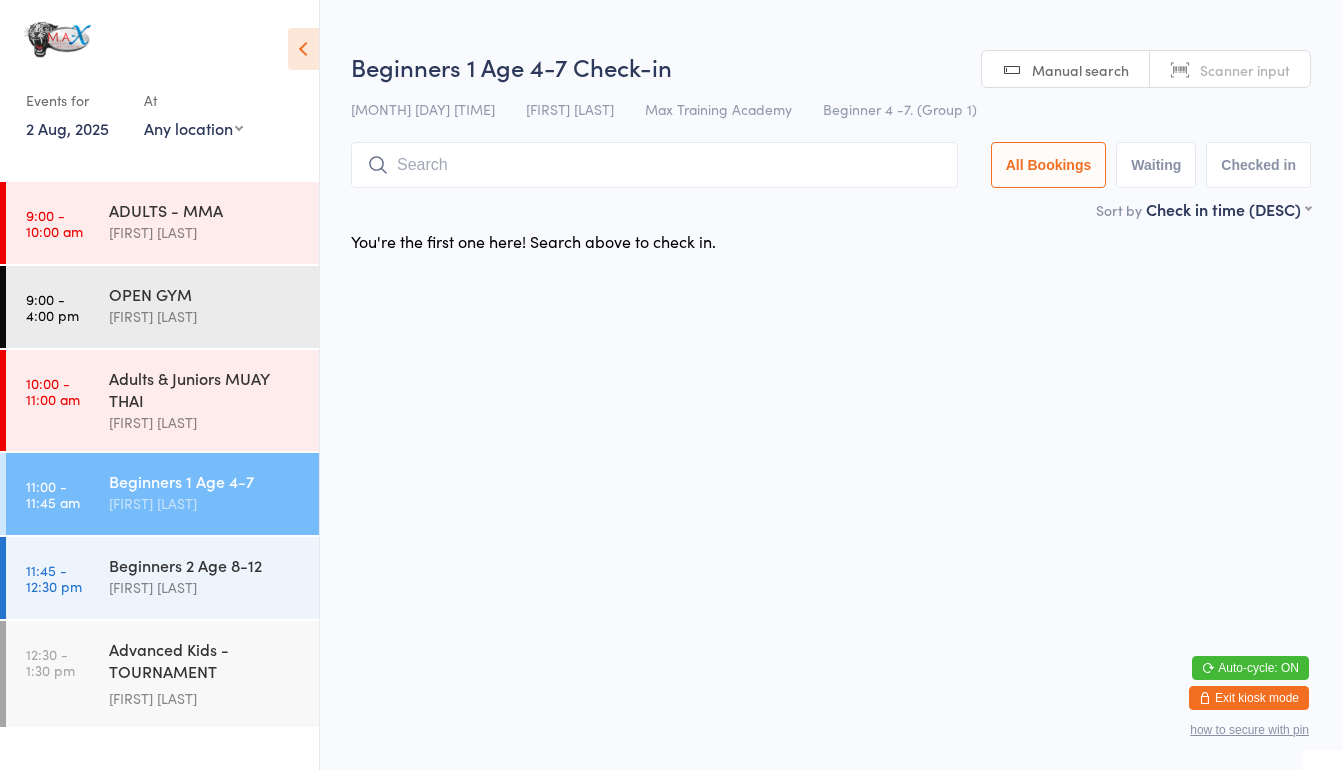 scroll, scrollTop: 0, scrollLeft: 0, axis: both 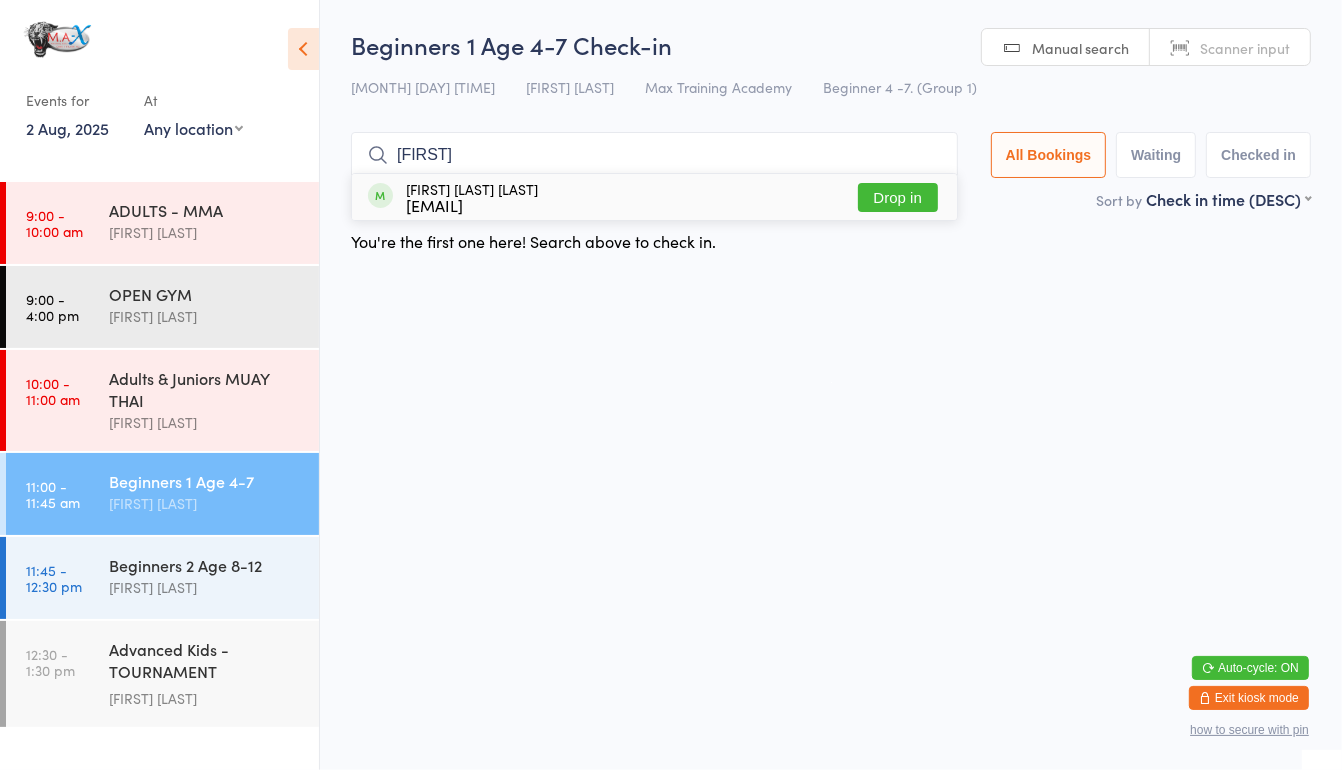 type on "[FIRST]" 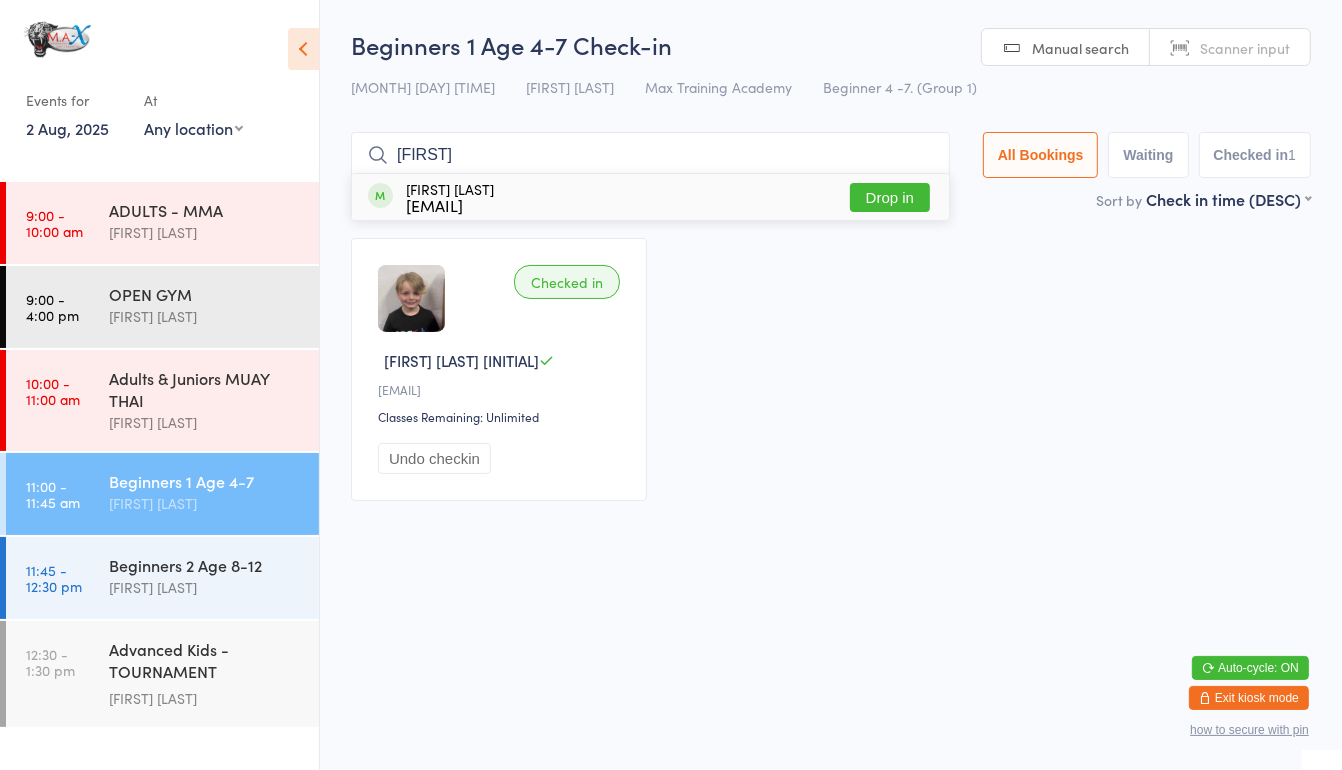 type on "[FIRST]" 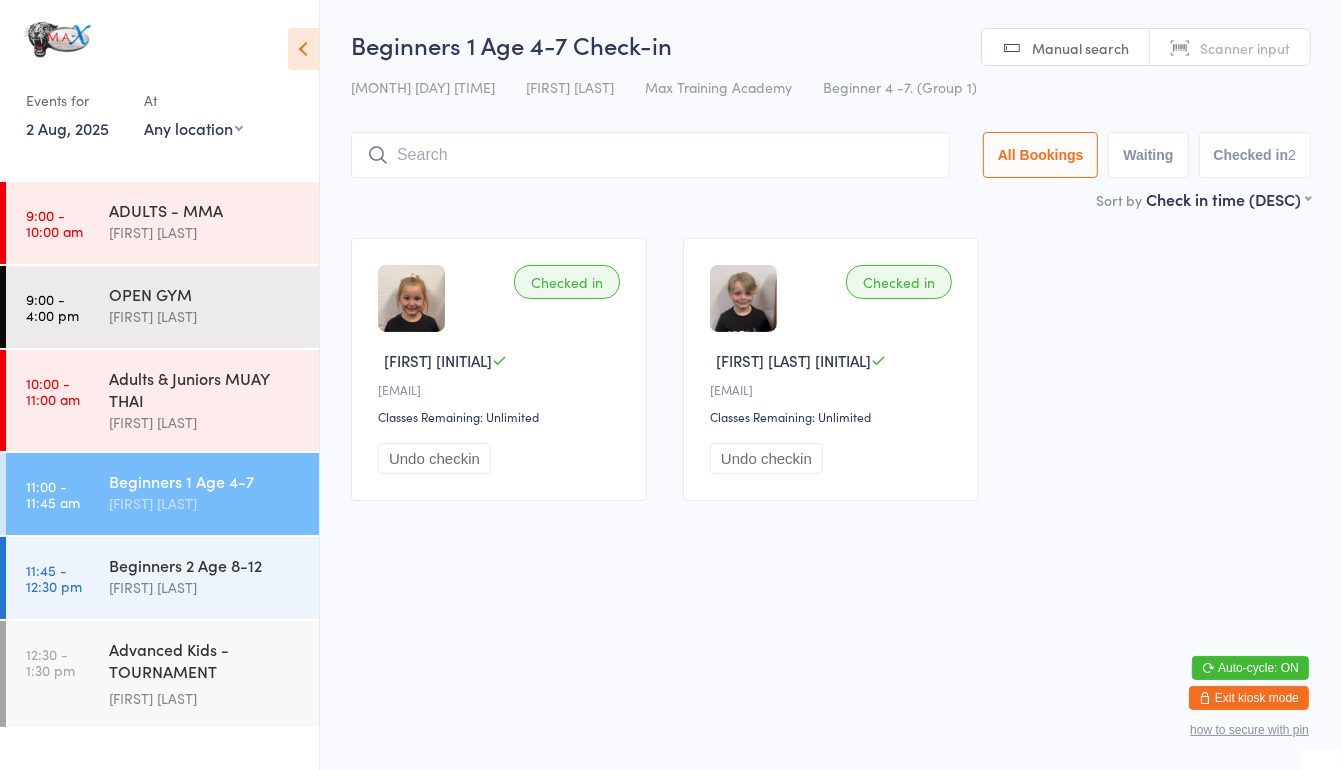 click at bounding box center (650, 155) 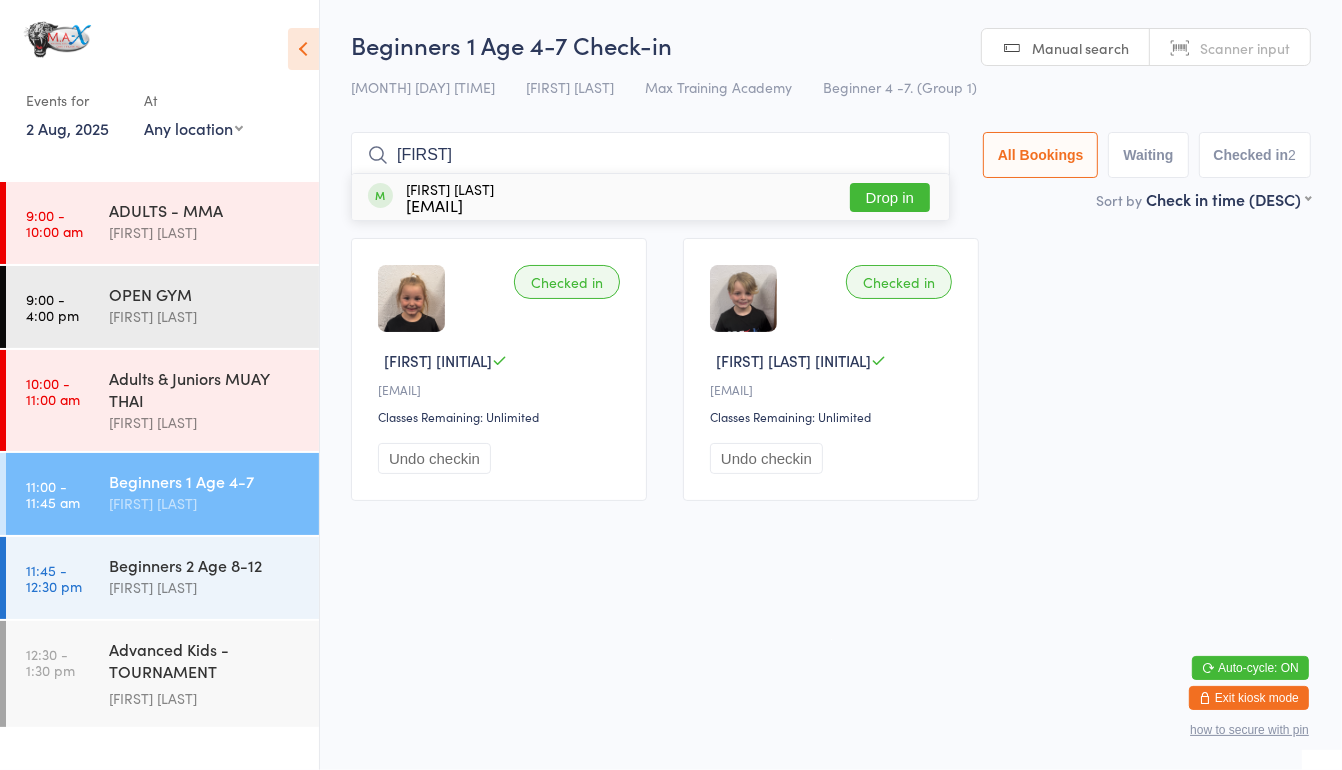 type on "[FIRST]" 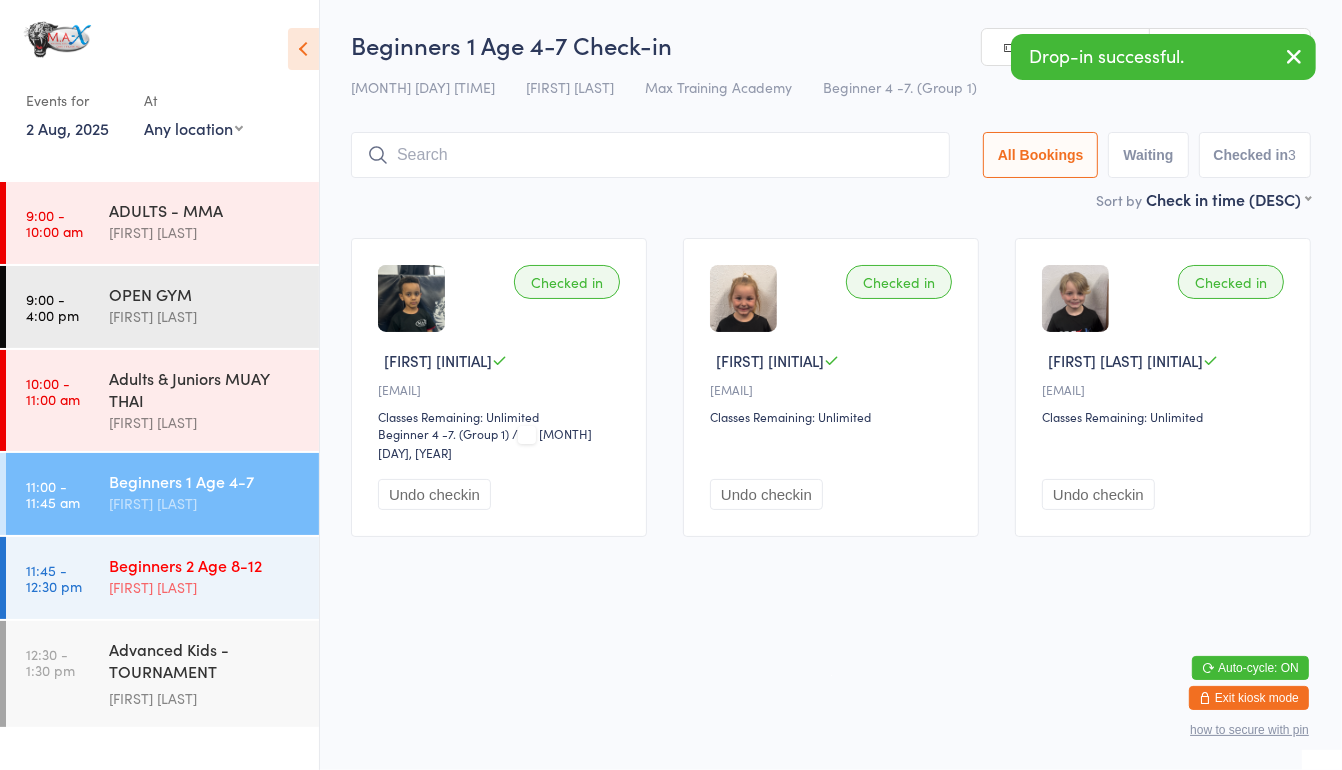 click on "[FIRST] [LAST]" at bounding box center (205, 587) 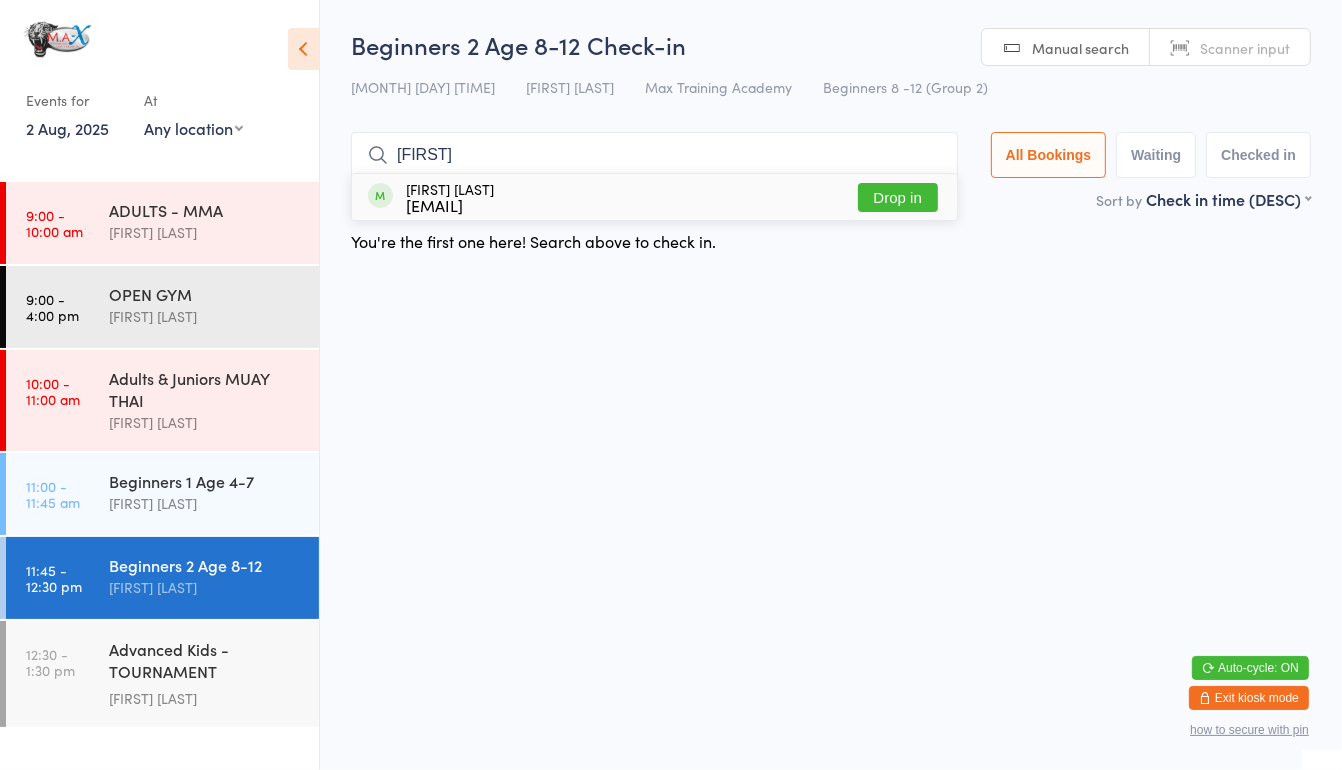 type on "[FIRST]" 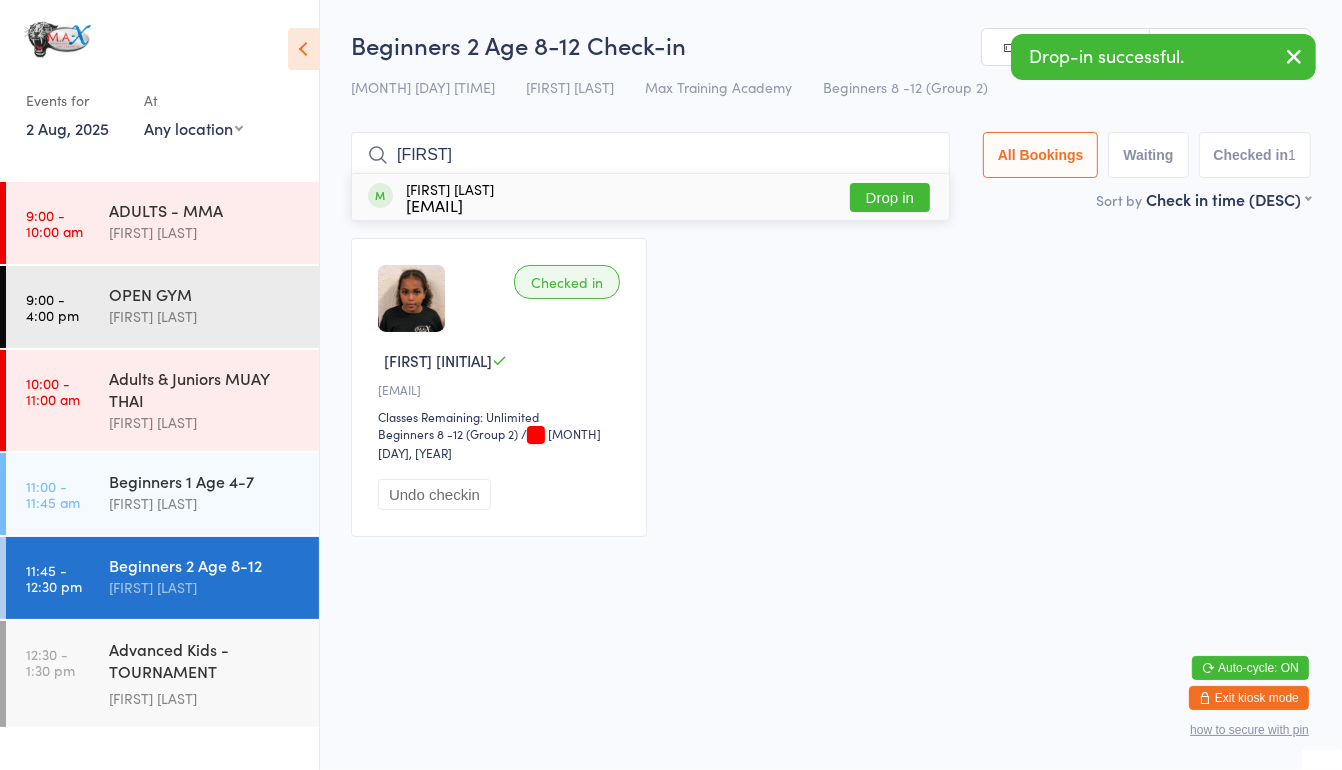 type on "[FIRST]" 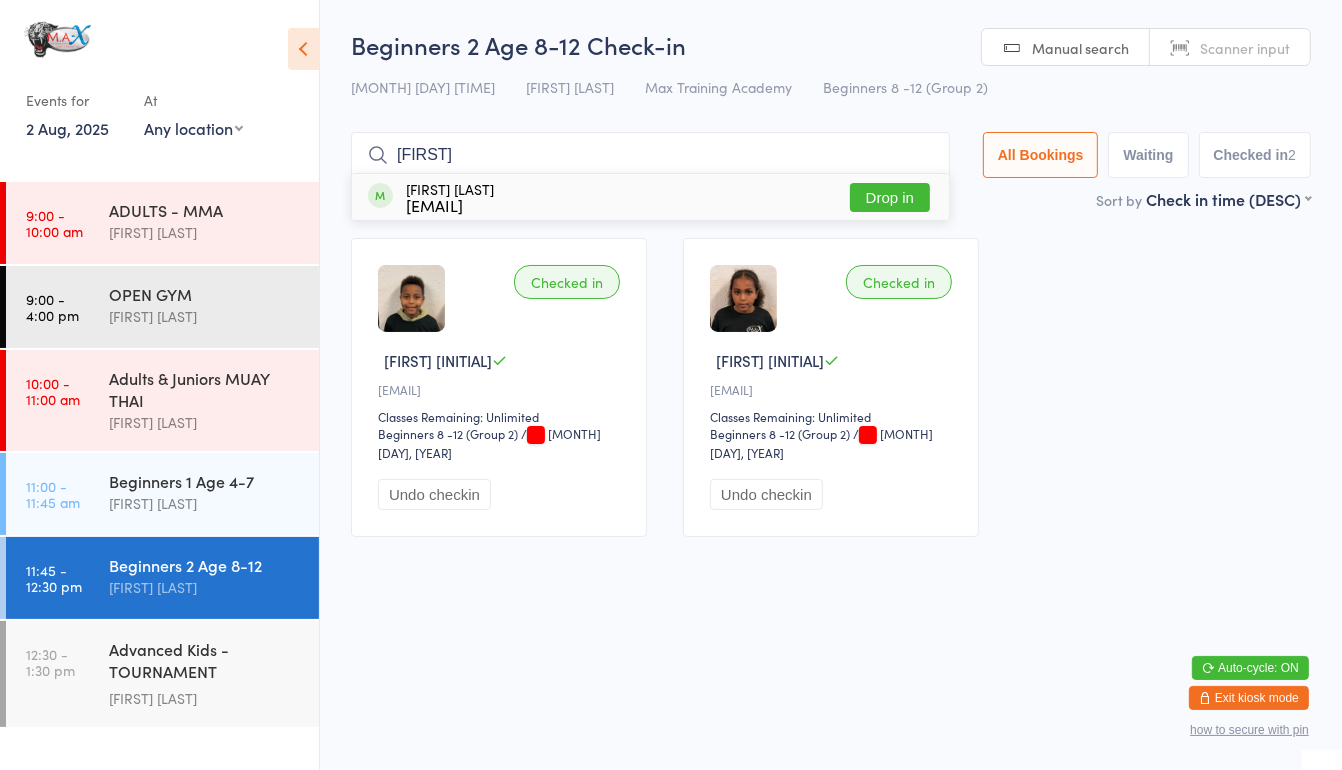 type on "[FIRST]" 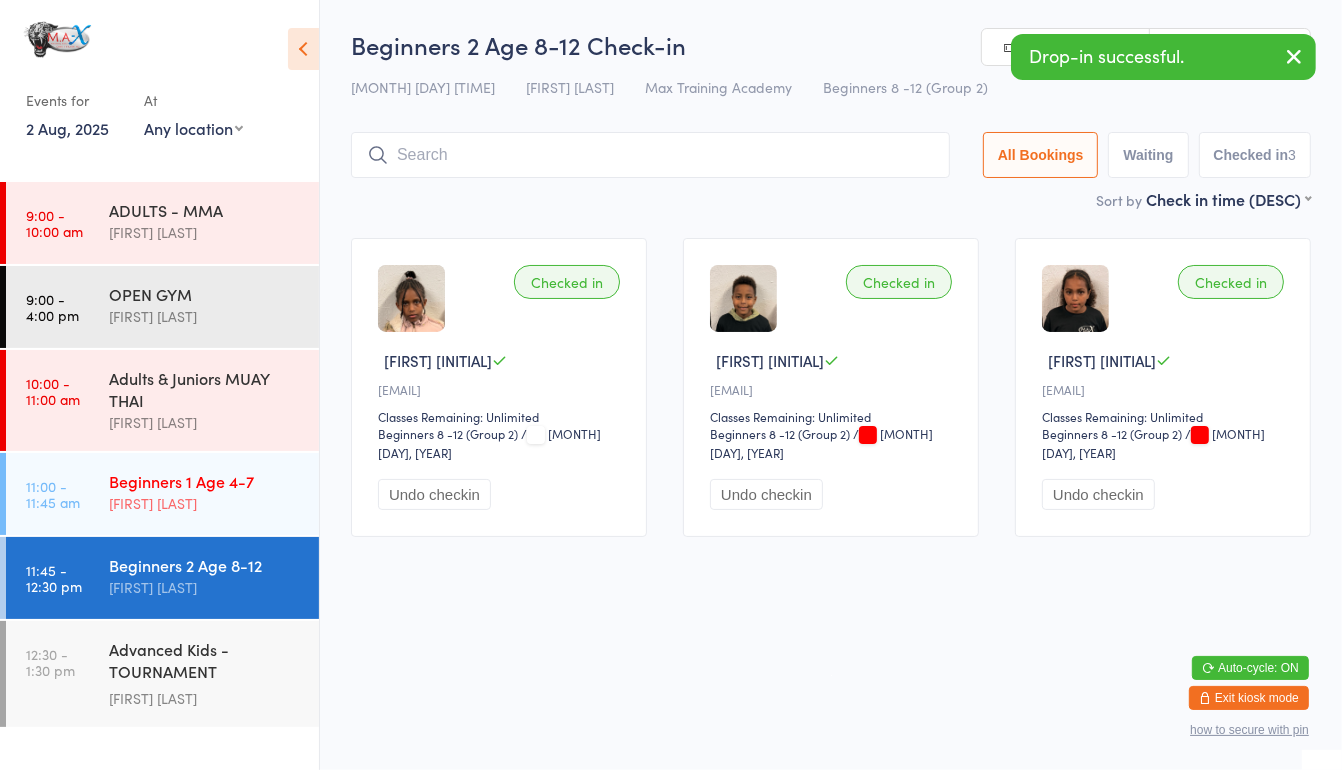 click on "Beginners 1 Age 4-7" at bounding box center [205, 481] 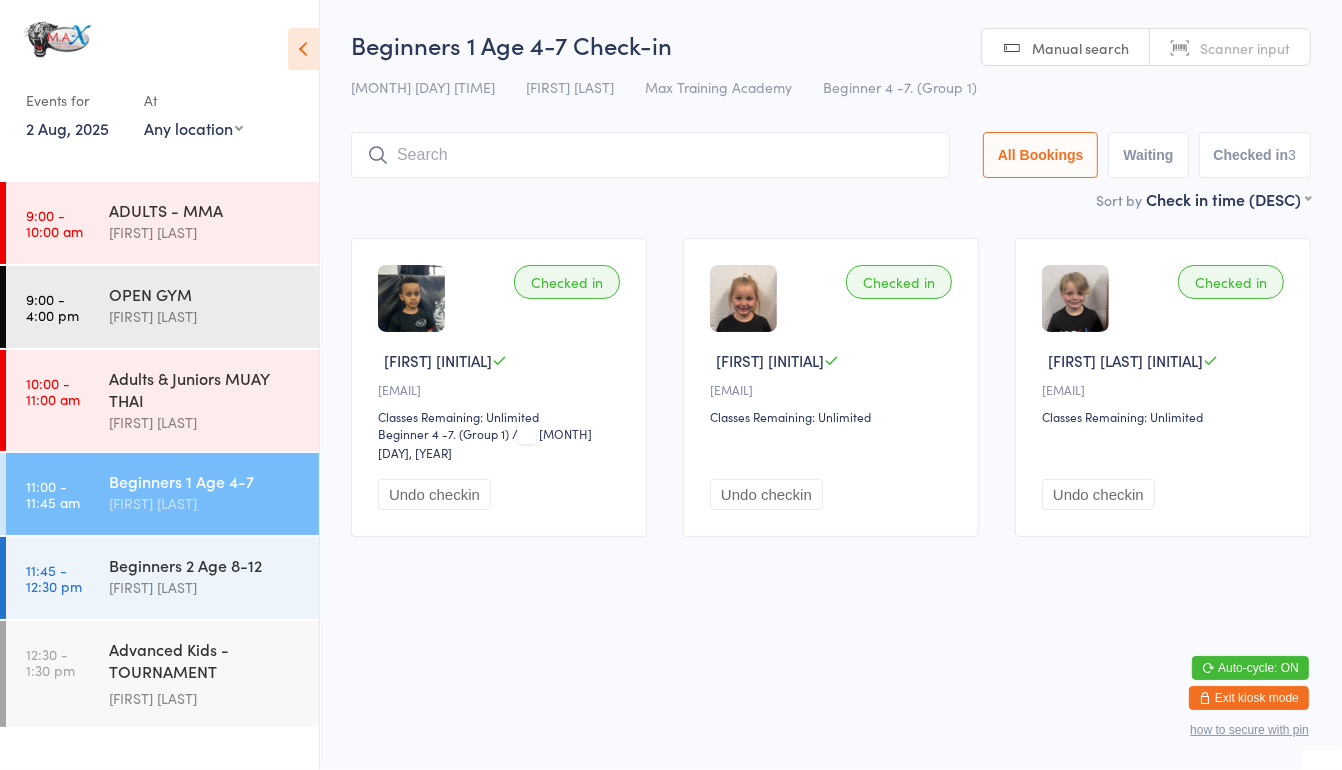 type on "d" 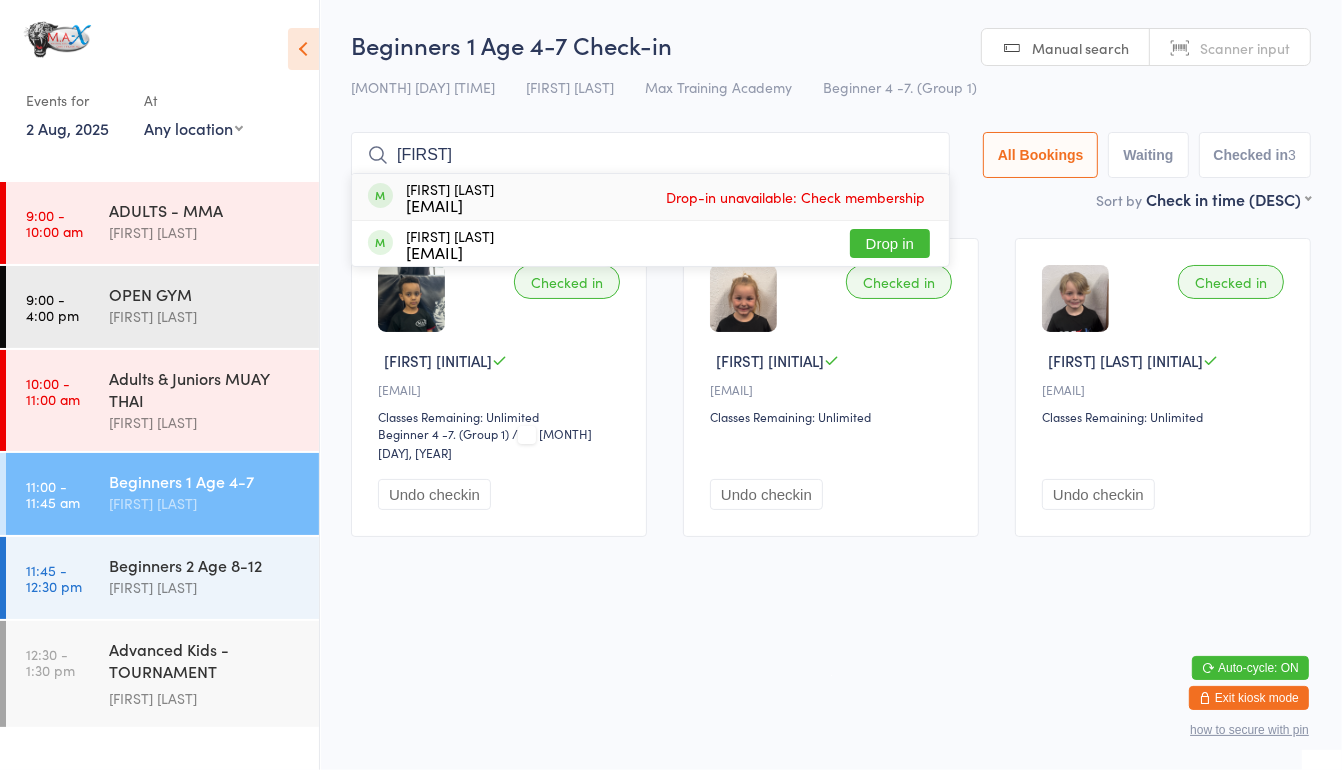 type on "[FIRST]" 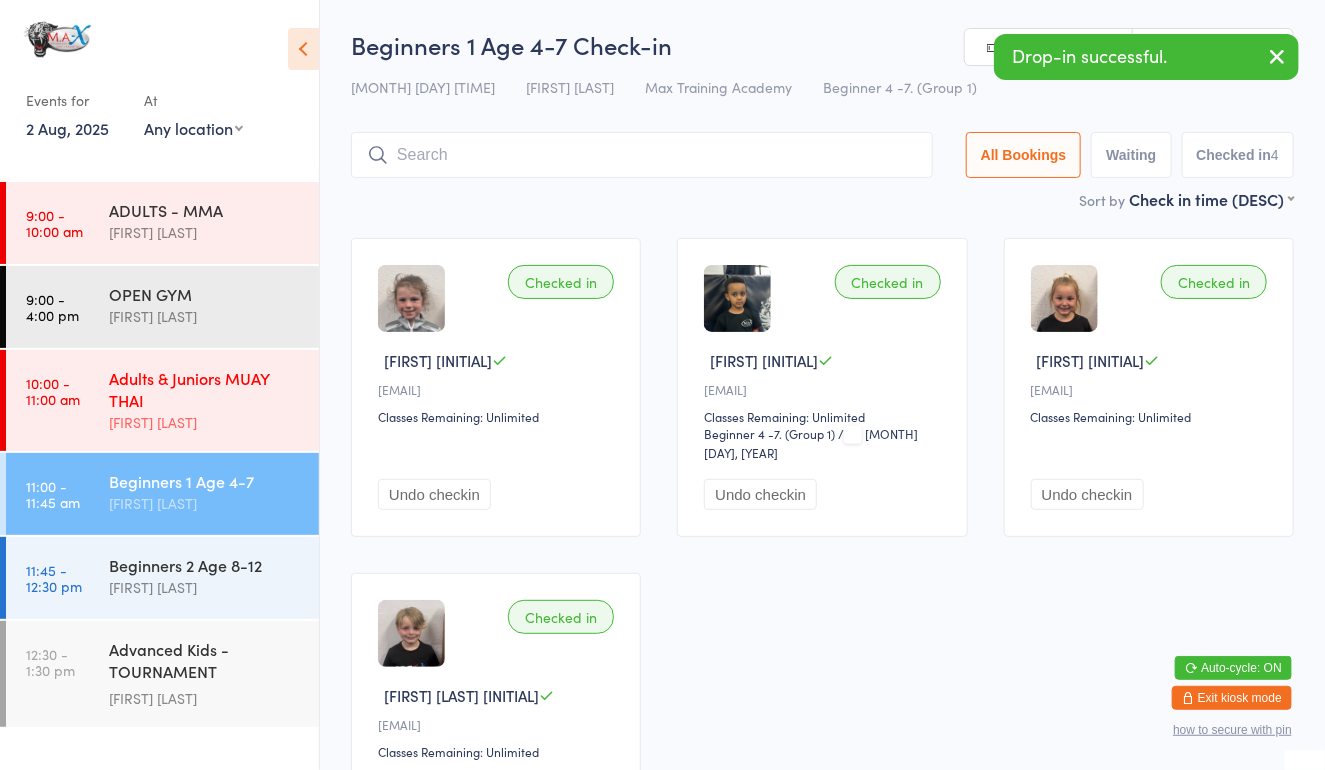 click on "Adults & Juniors MUAY THAI" at bounding box center [205, 389] 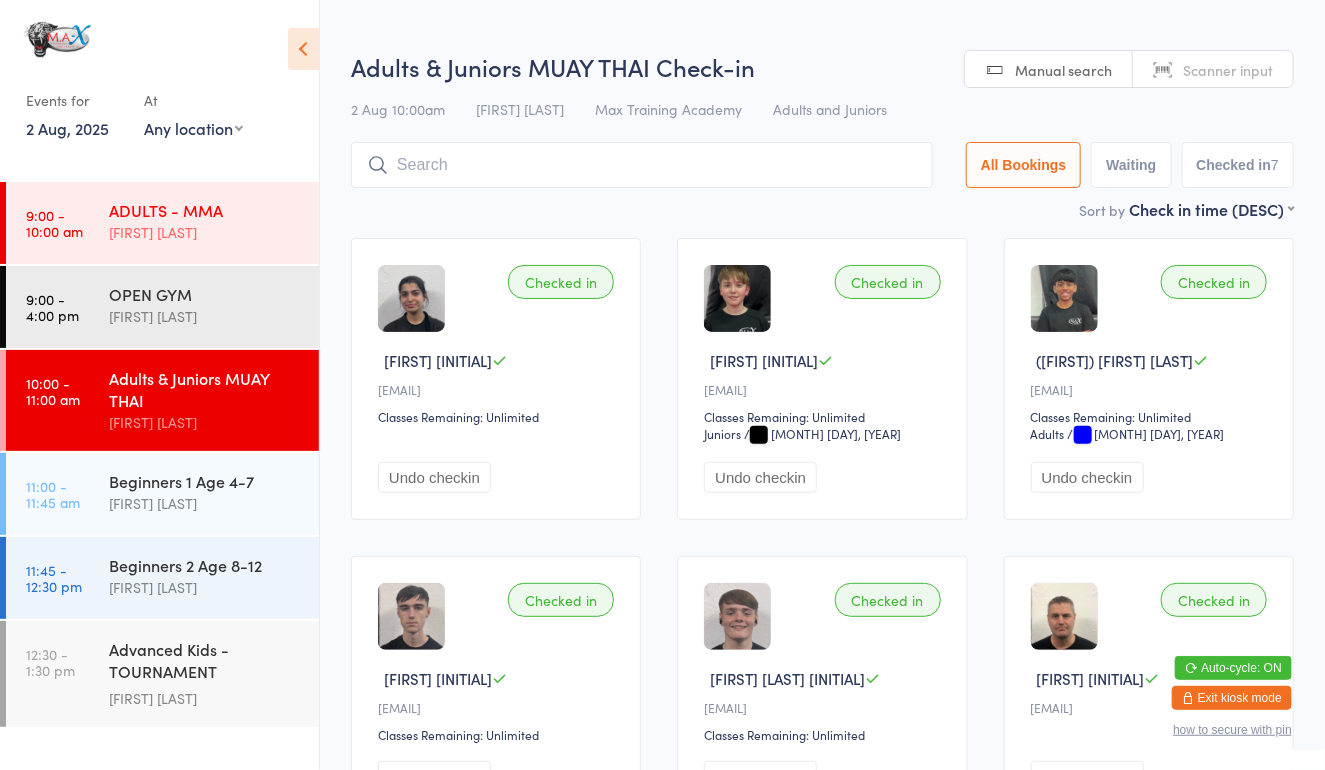 click on "[TIME] - [TIME] am [FIRST] [LAST]" at bounding box center (162, 223) 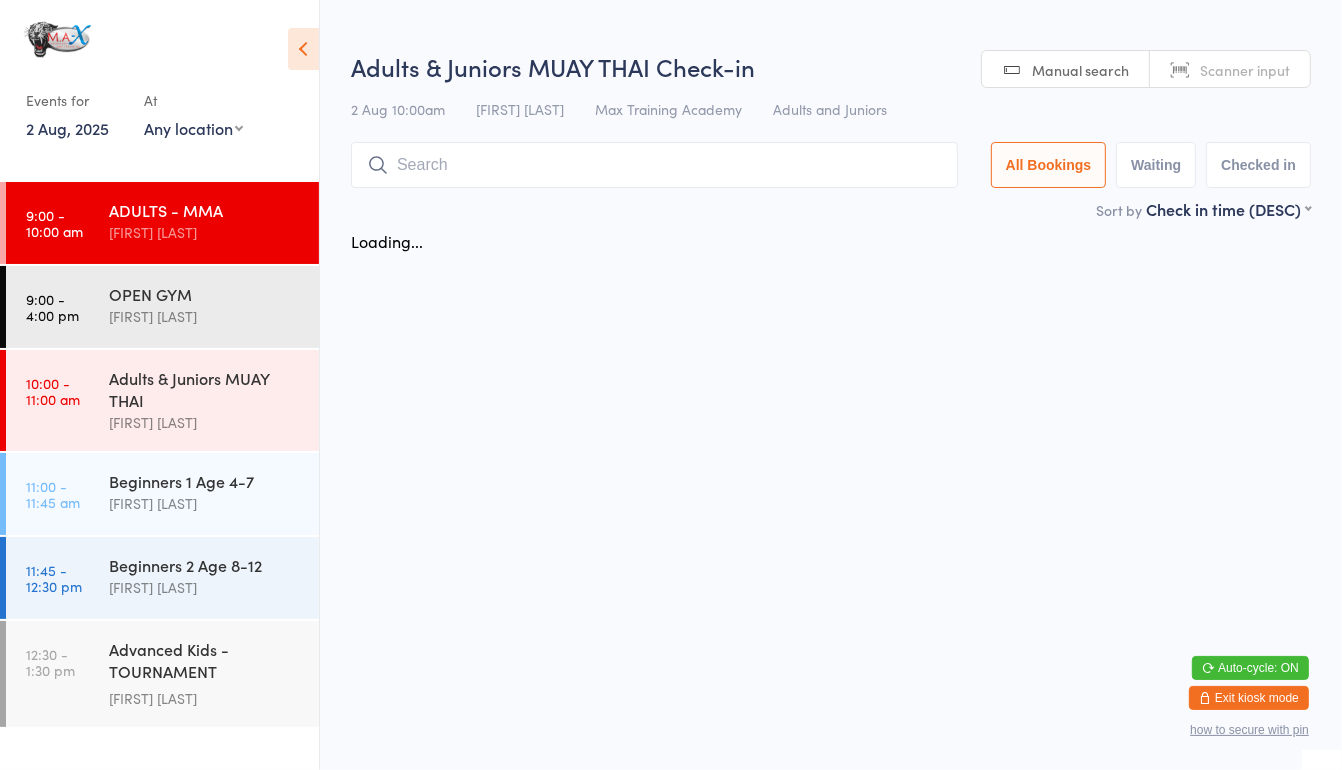 click on "[TIME] - [TIME] am [FIRST] [LAST]" at bounding box center [162, 223] 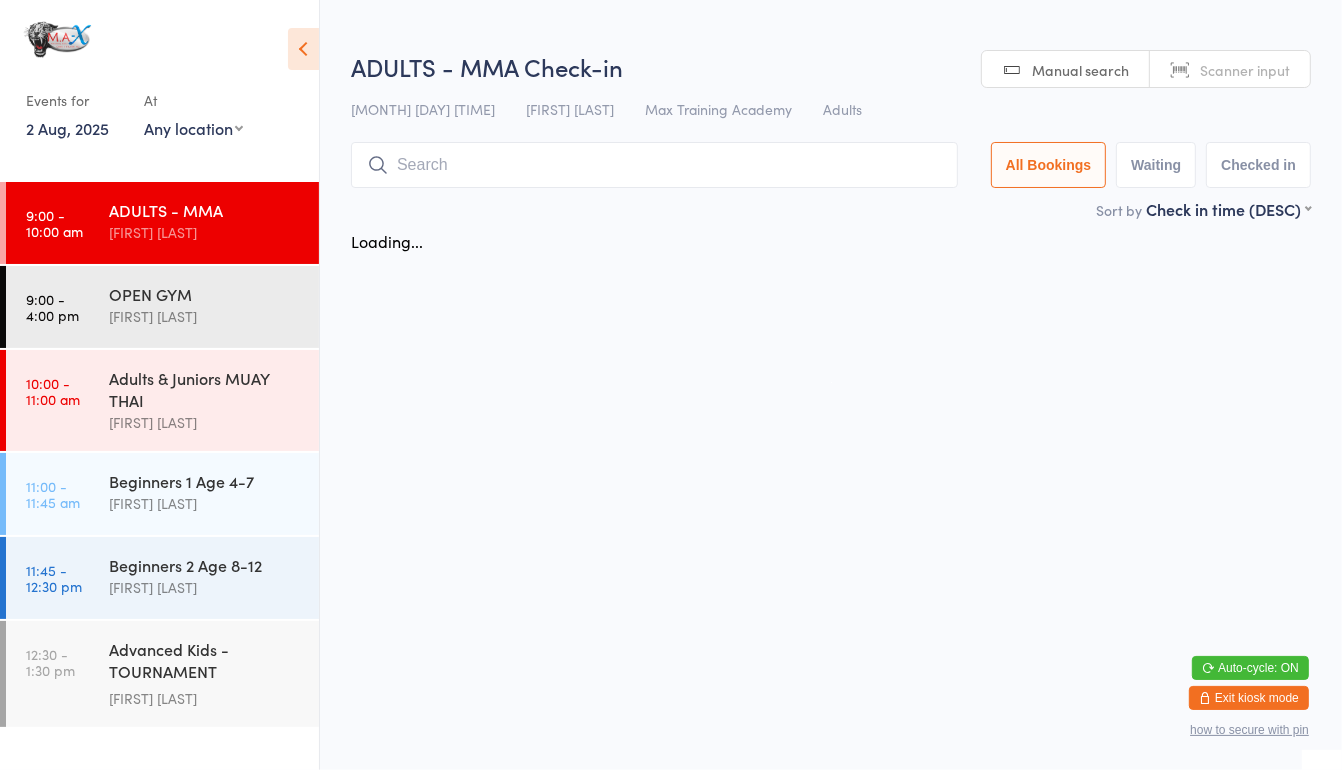 click on "[TIME] - [TIME] am [FIRST] [LAST]" at bounding box center [162, 223] 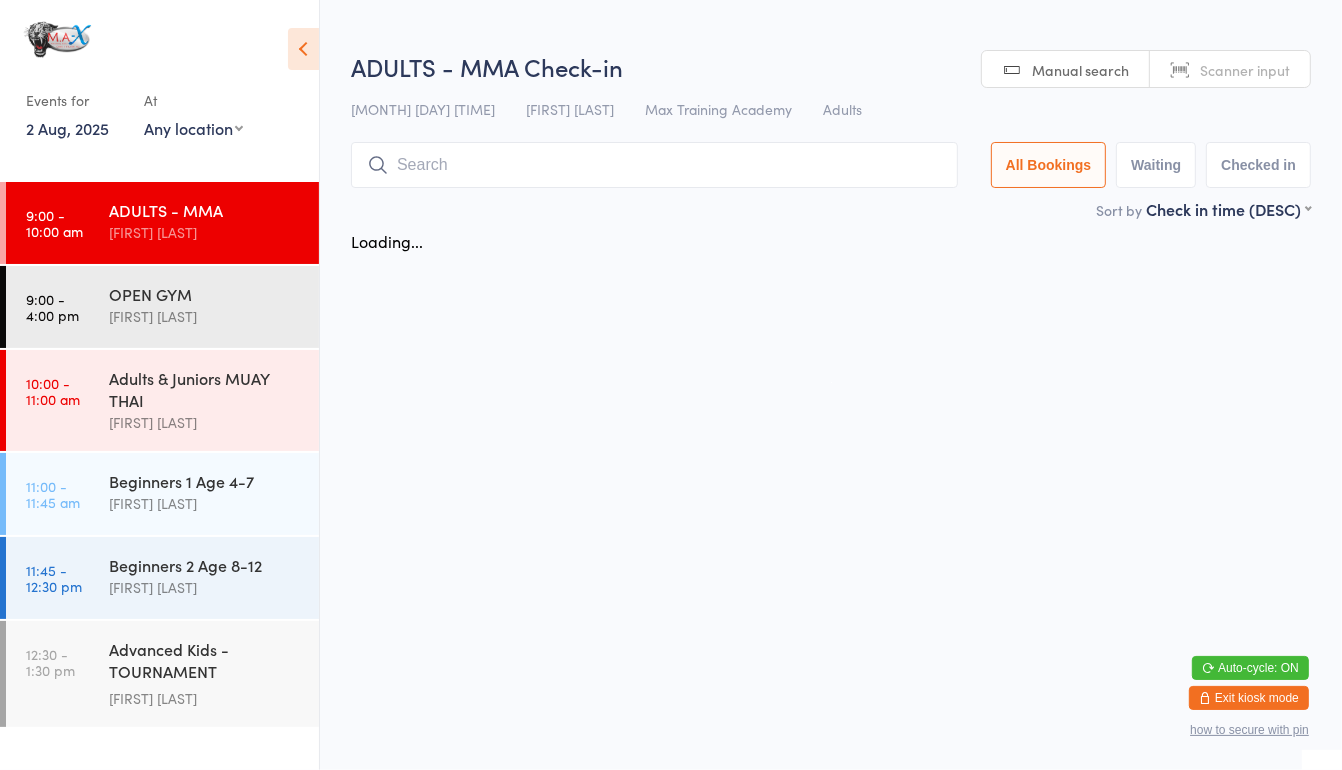 click on "[TIME] - [TIME] am [FIRST] [LAST]" at bounding box center (162, 223) 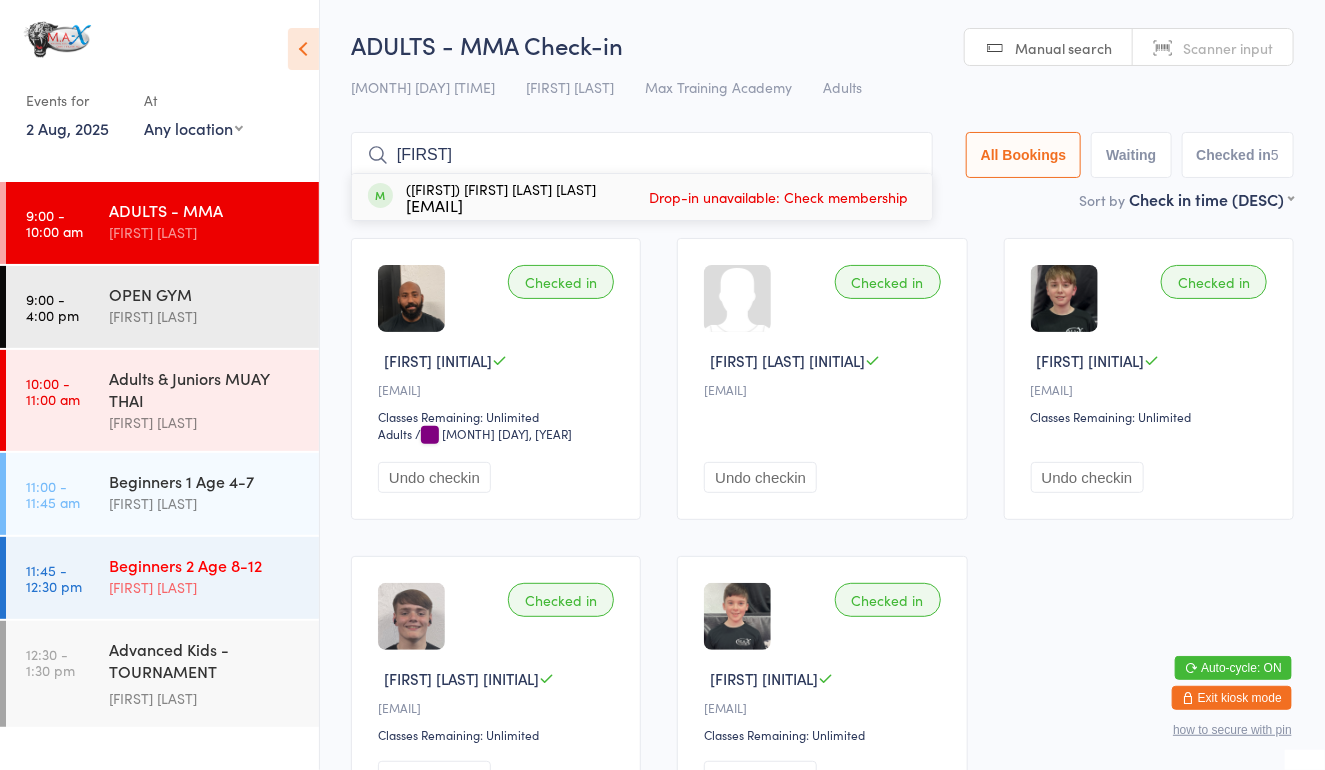 type on "[FIRST]" 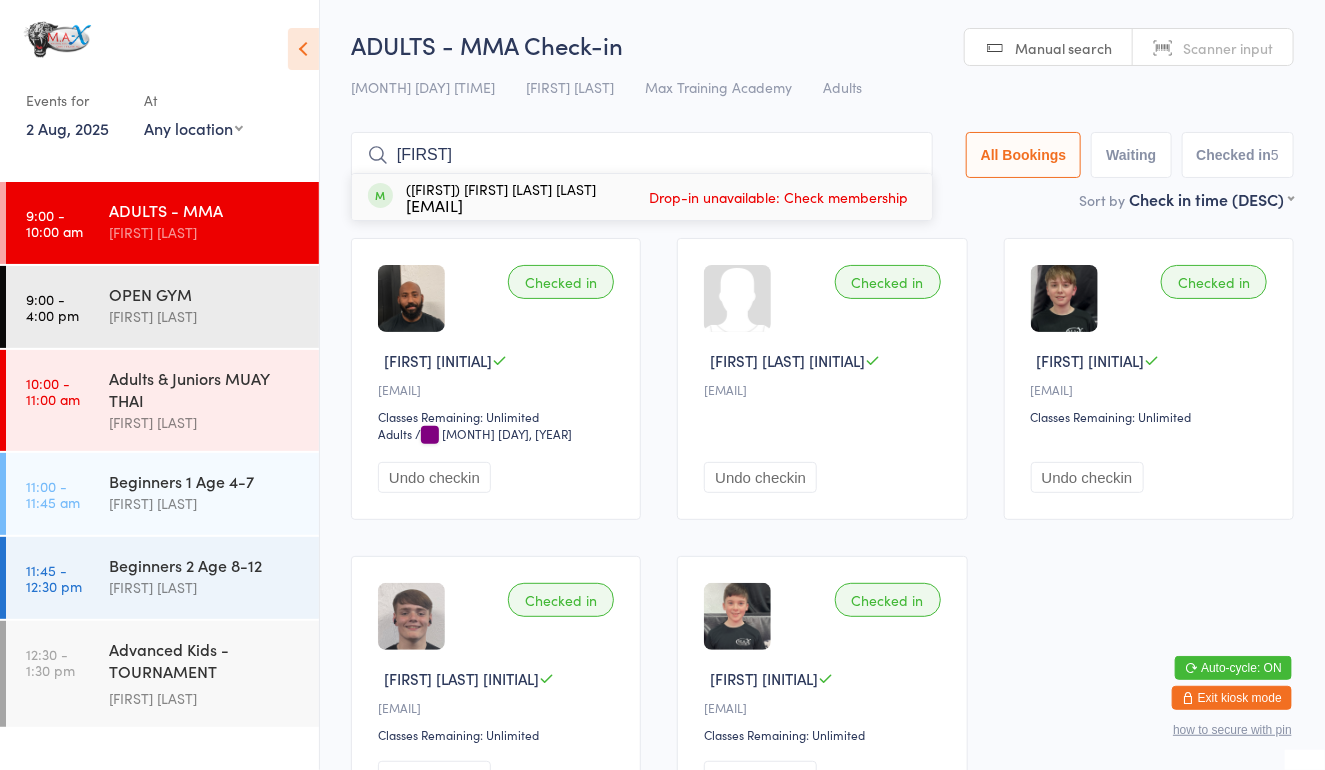 type on "[FIRST]" 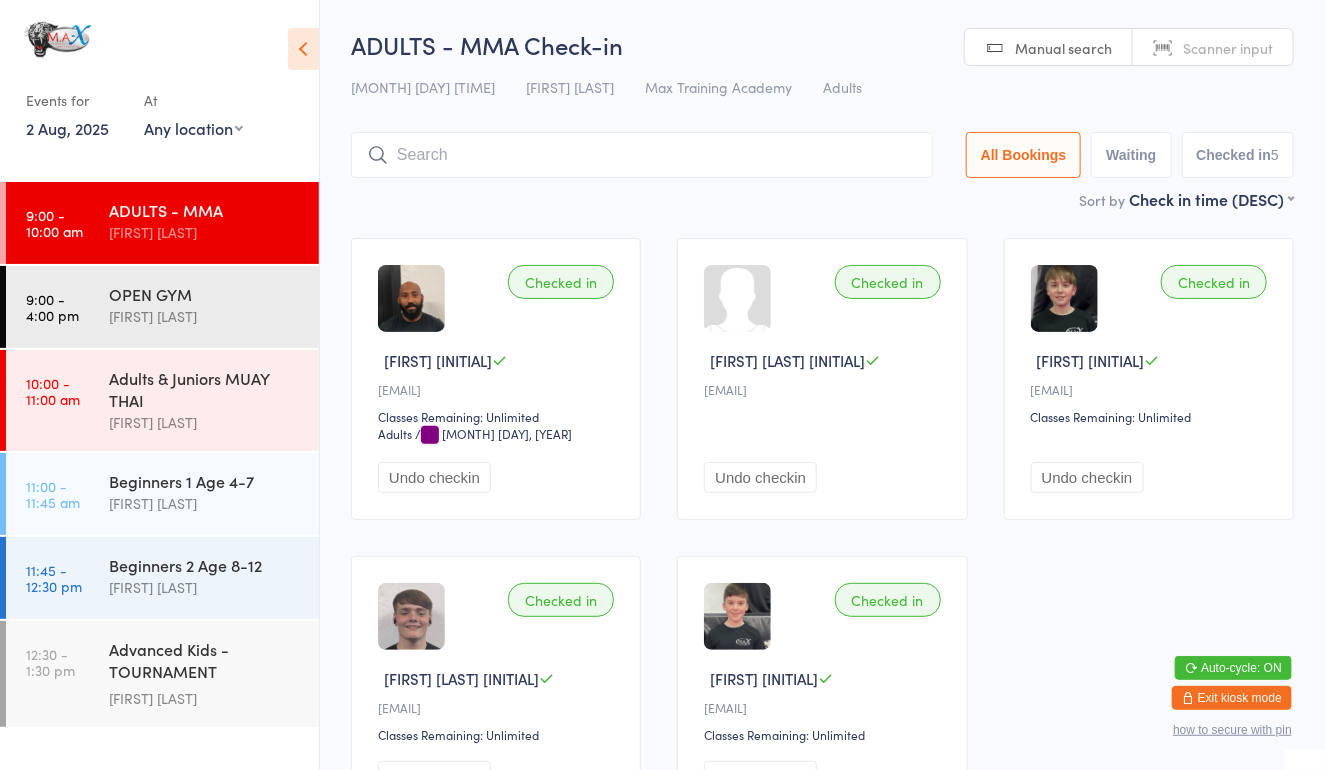 click at bounding box center (642, 155) 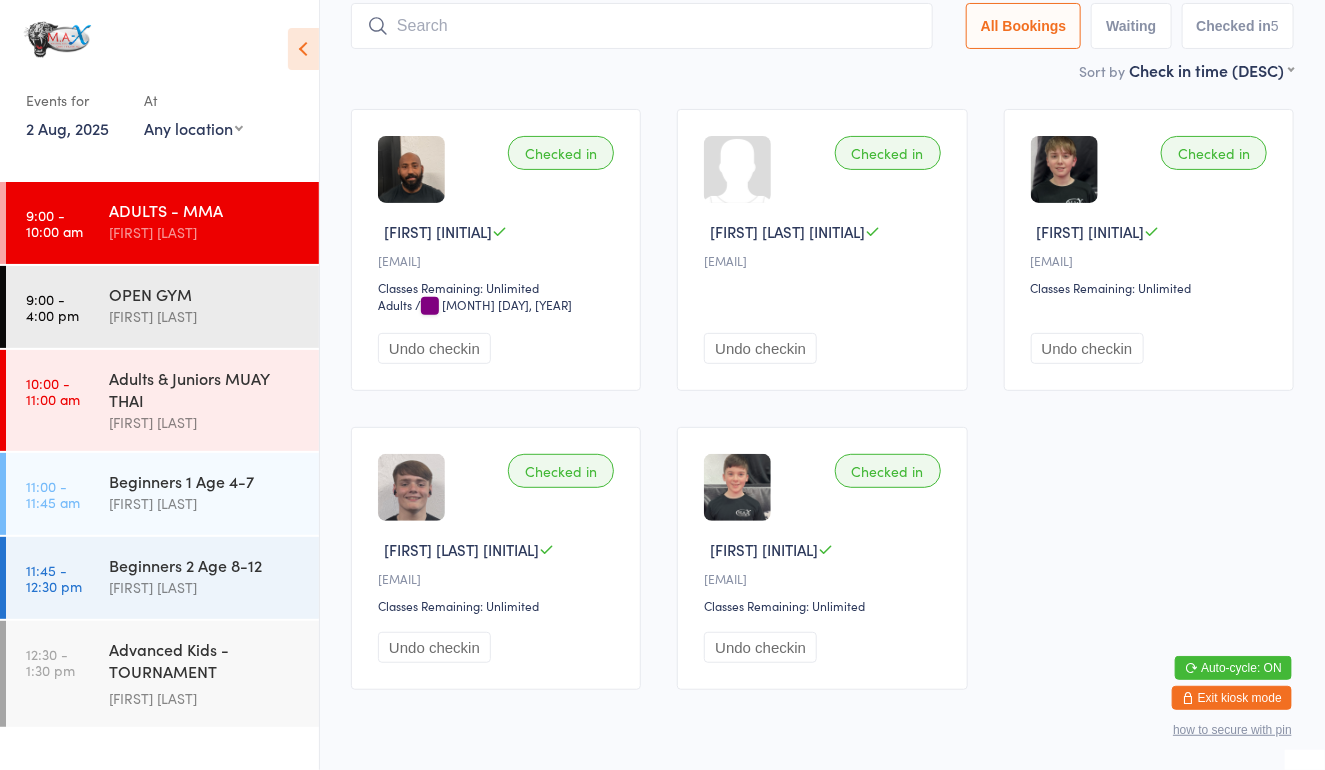 scroll, scrollTop: 132, scrollLeft: 0, axis: vertical 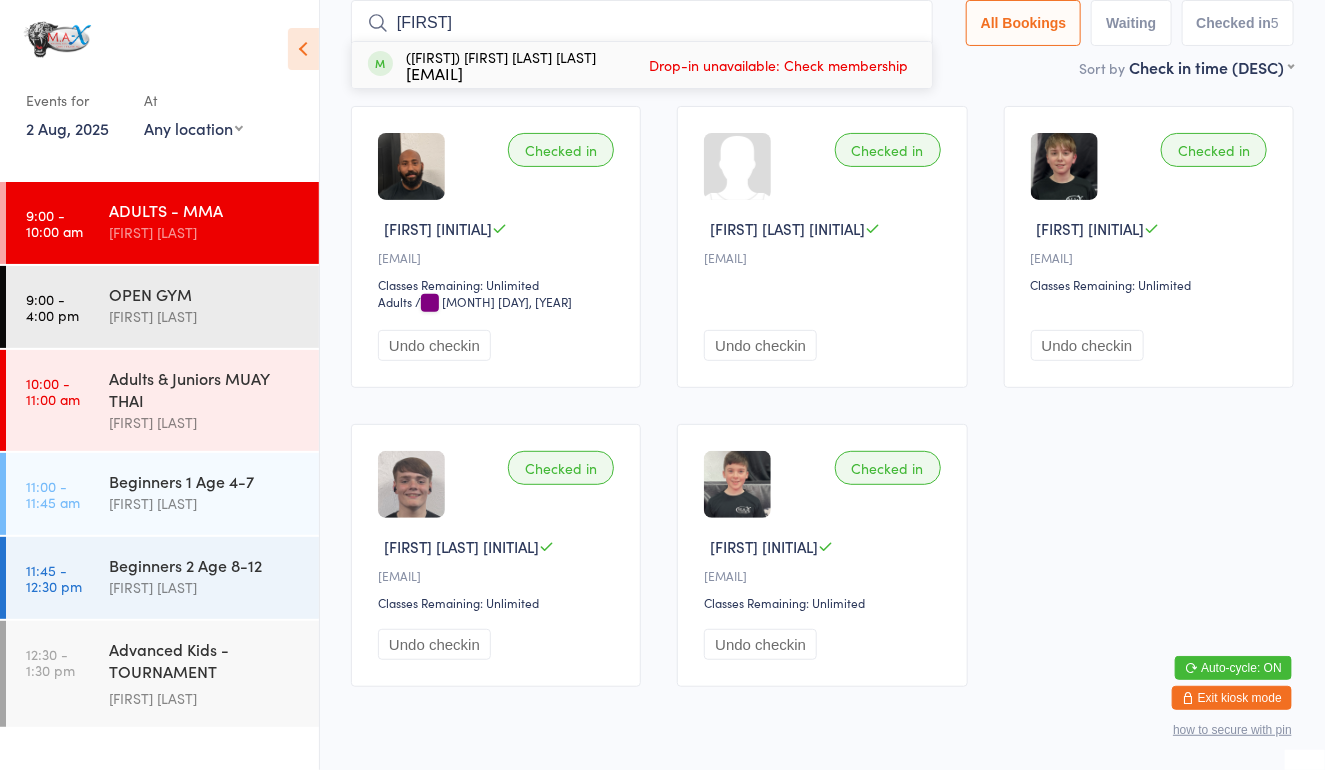 type on "[FIRST]" 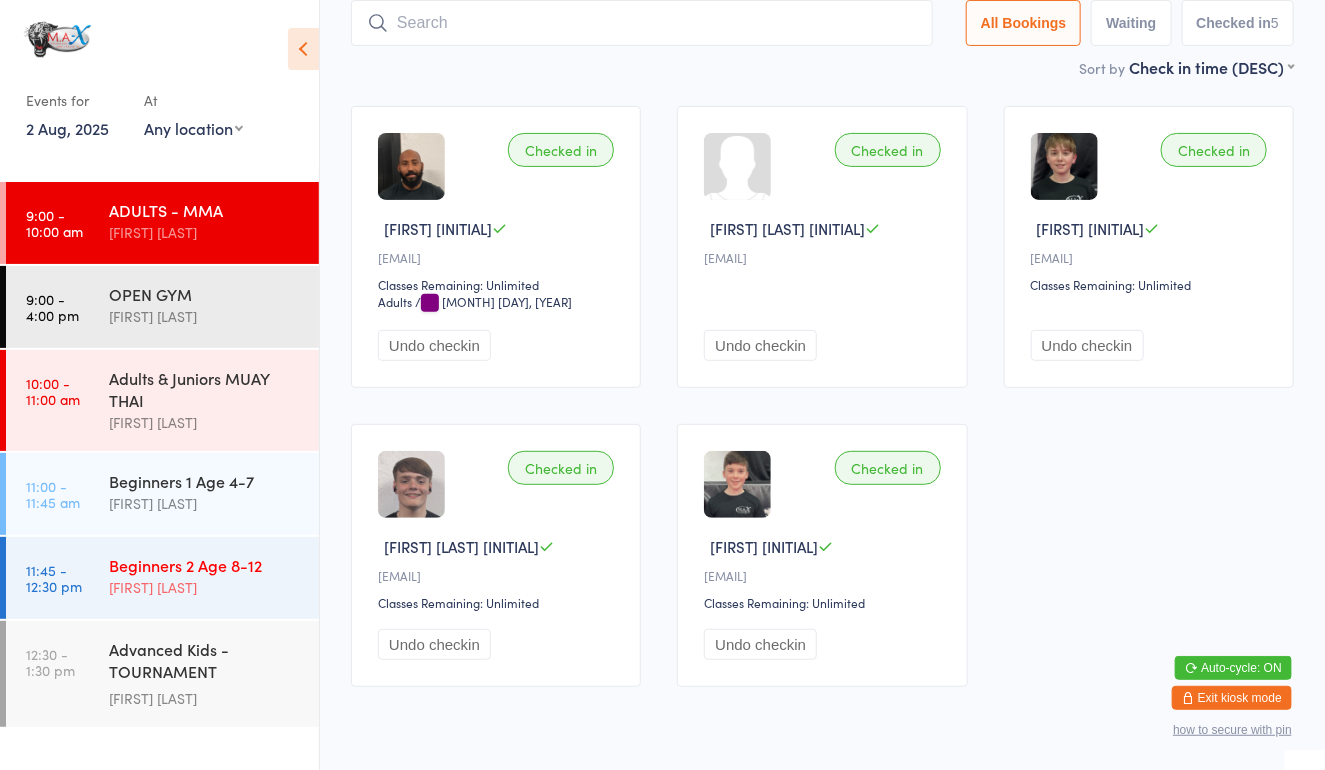click on "[FIRST] [LAST]" at bounding box center (205, 587) 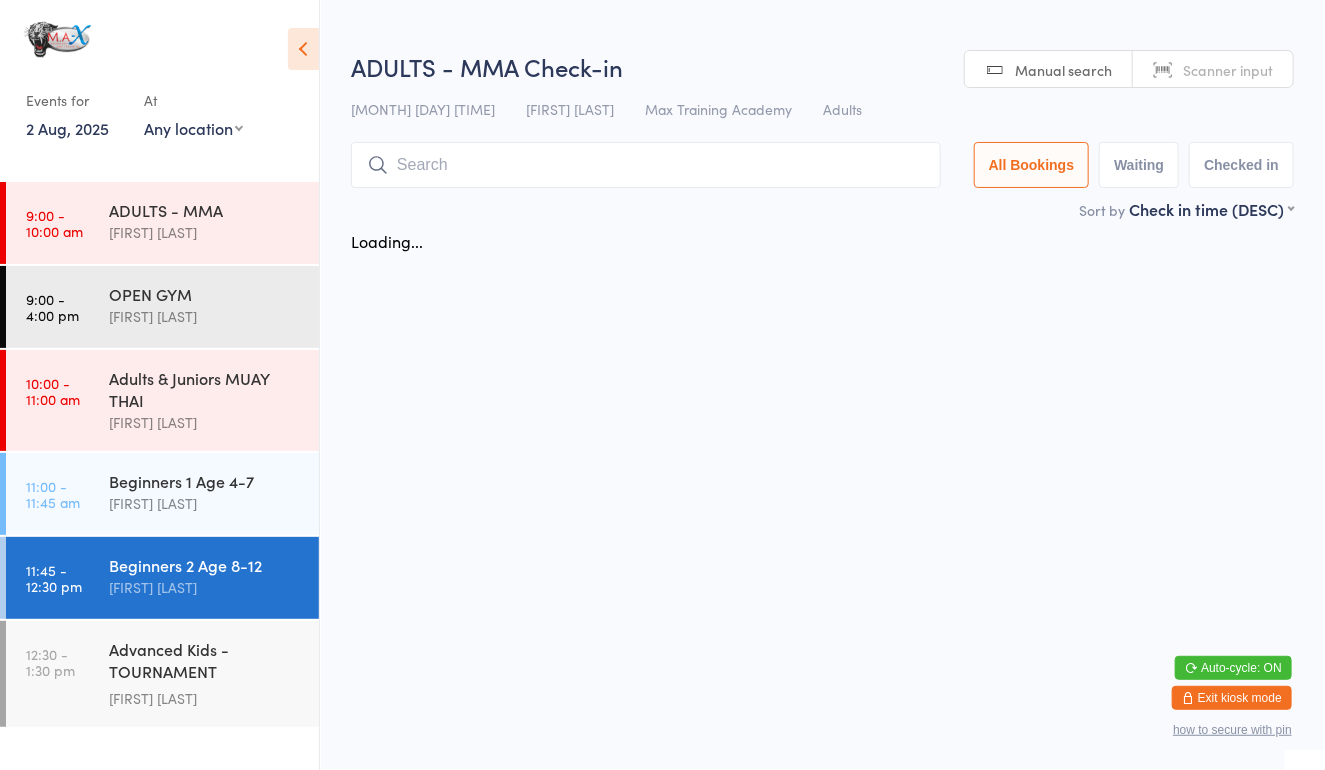 scroll, scrollTop: 0, scrollLeft: 0, axis: both 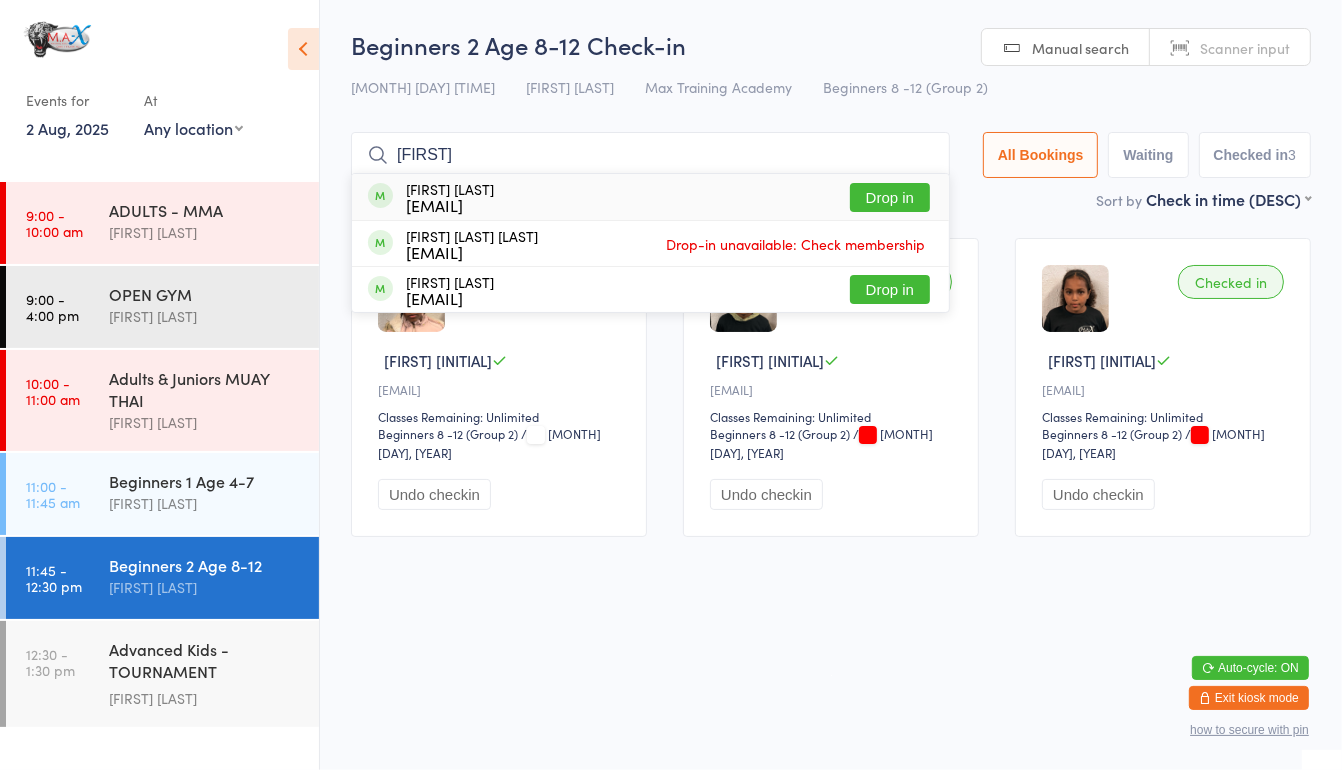 type on "[FIRST]" 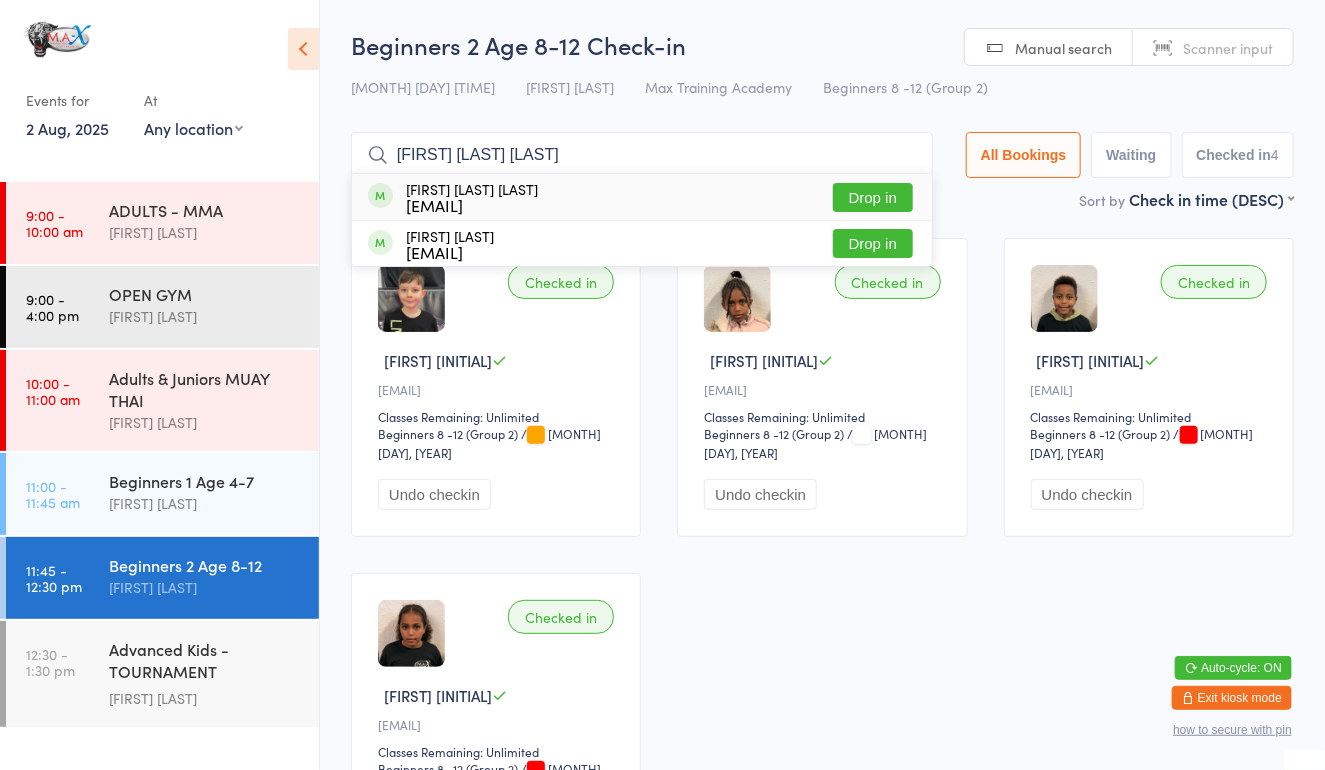 type on "[FIRST] [LAST] [LAST]" 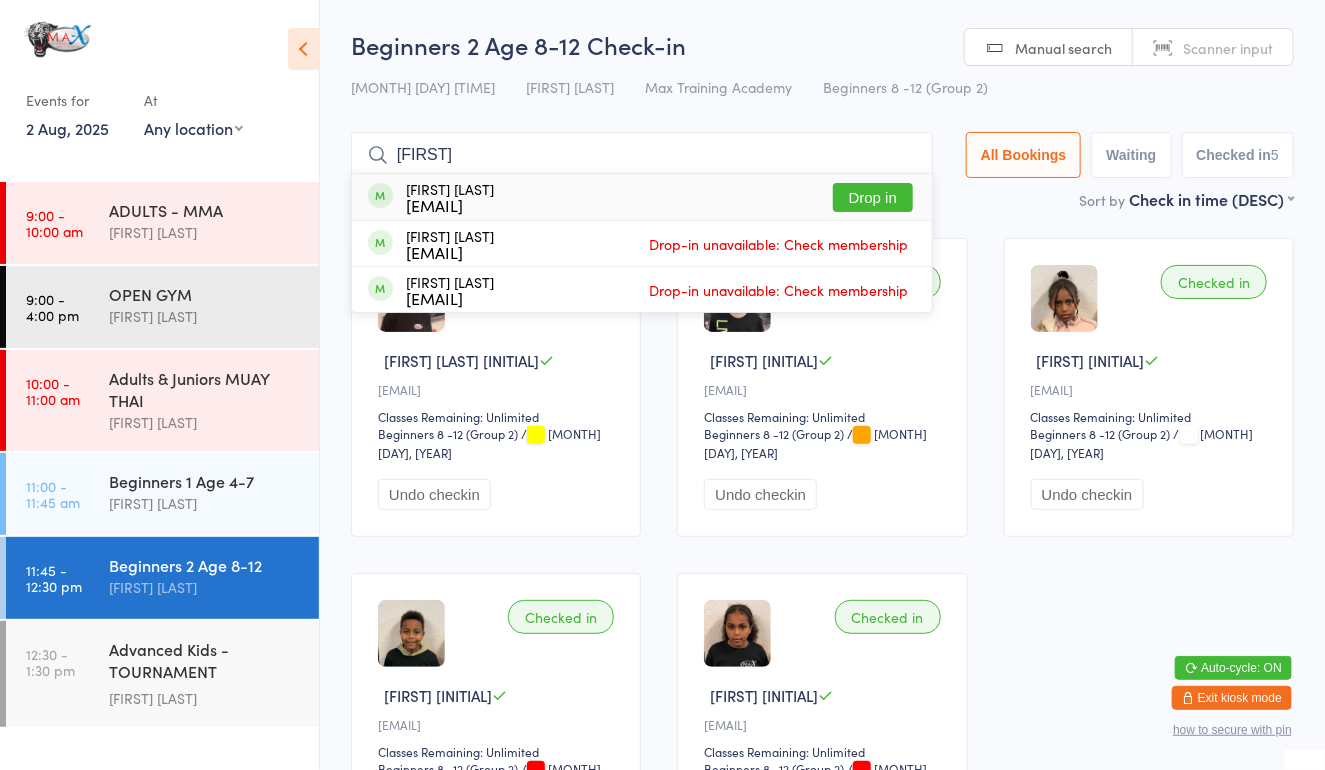 type on "[FIRST]" 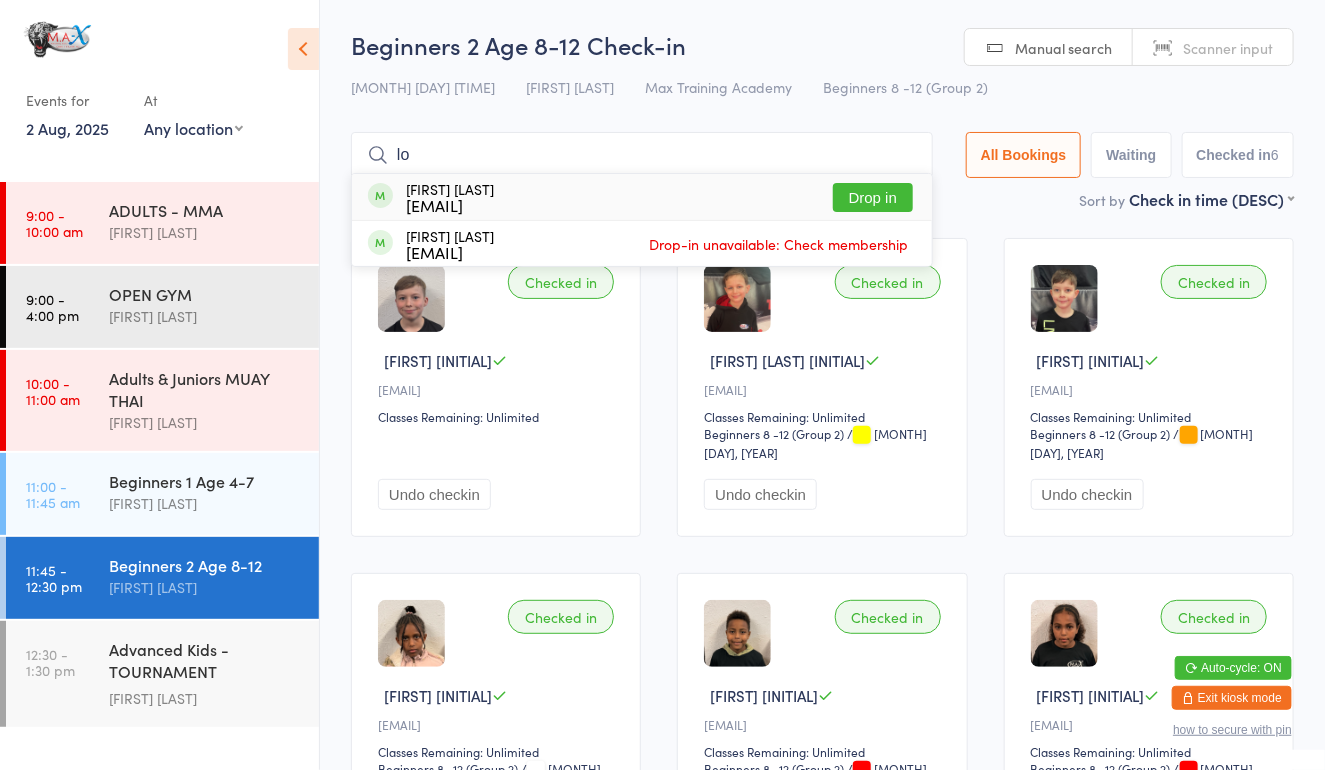 type on "lo" 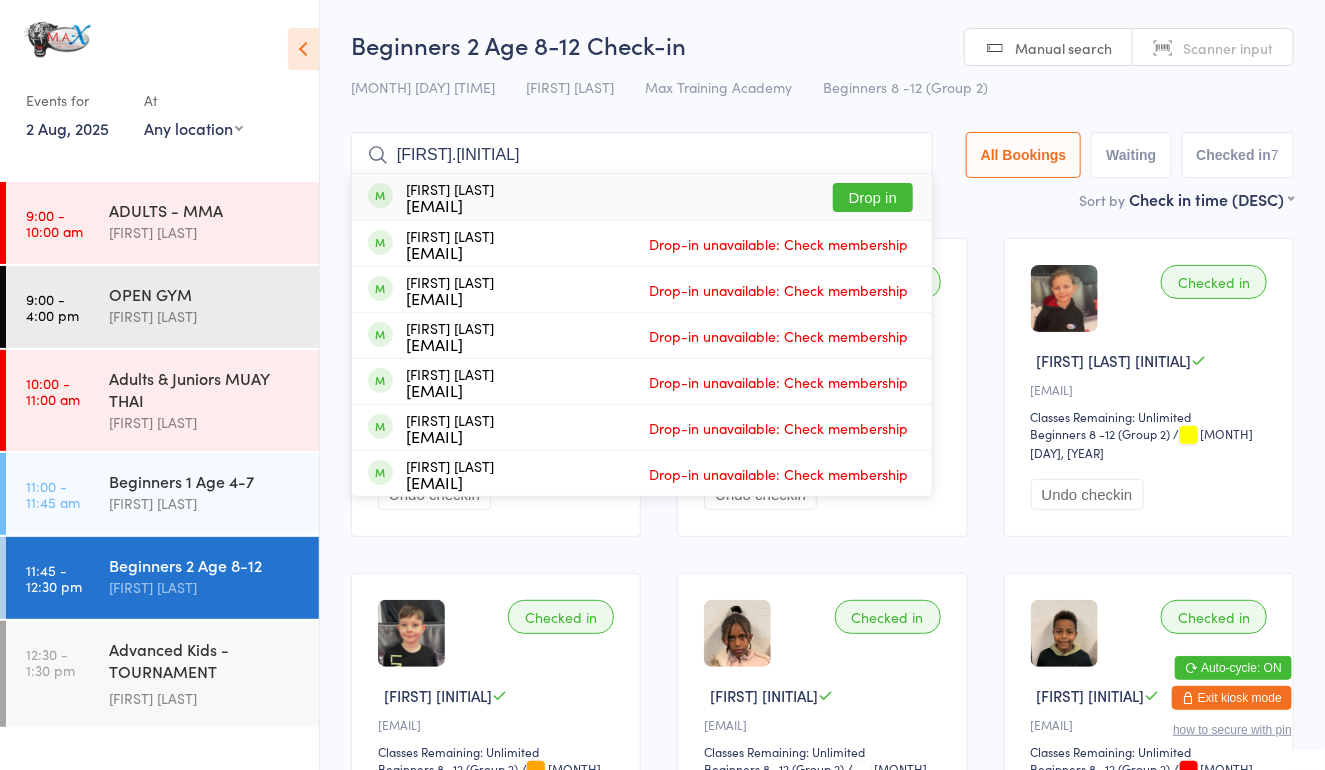 type on "[FIRST].[INITIAL]" 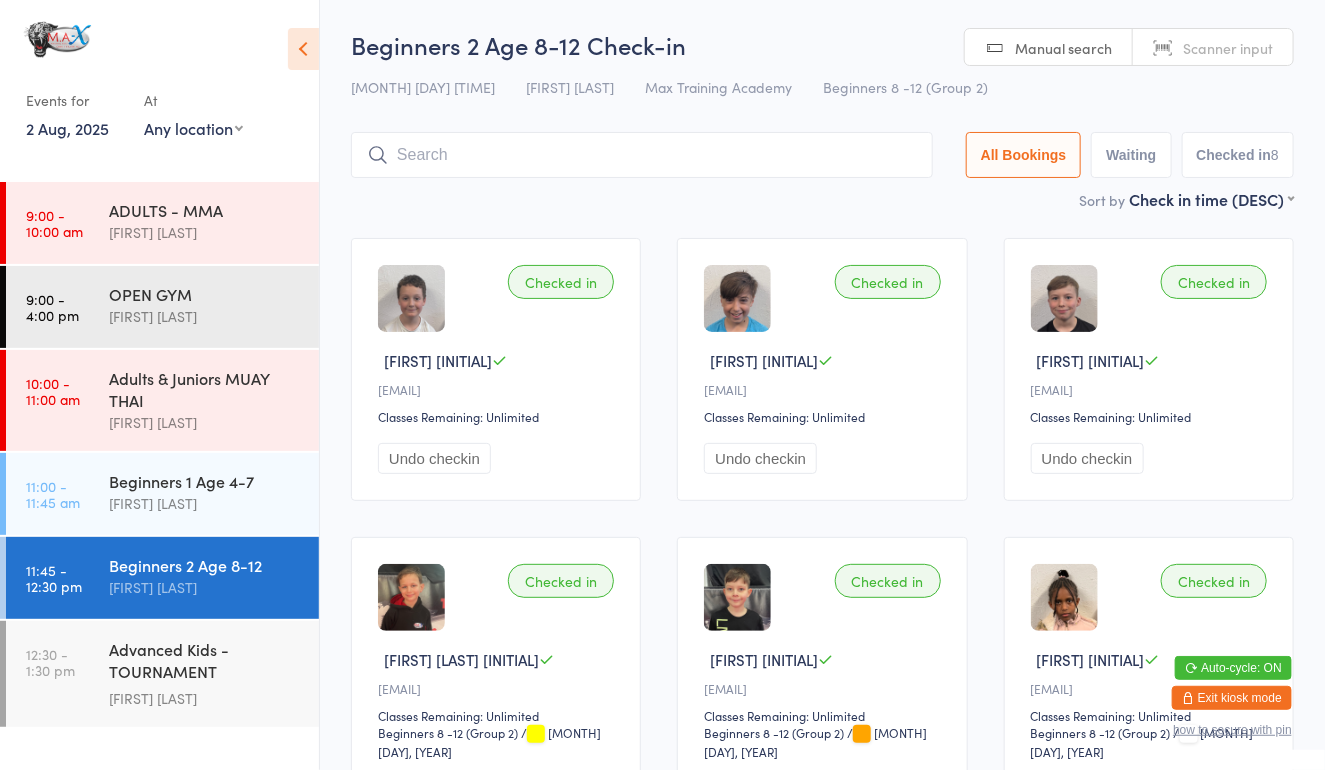 click at bounding box center [642, 155] 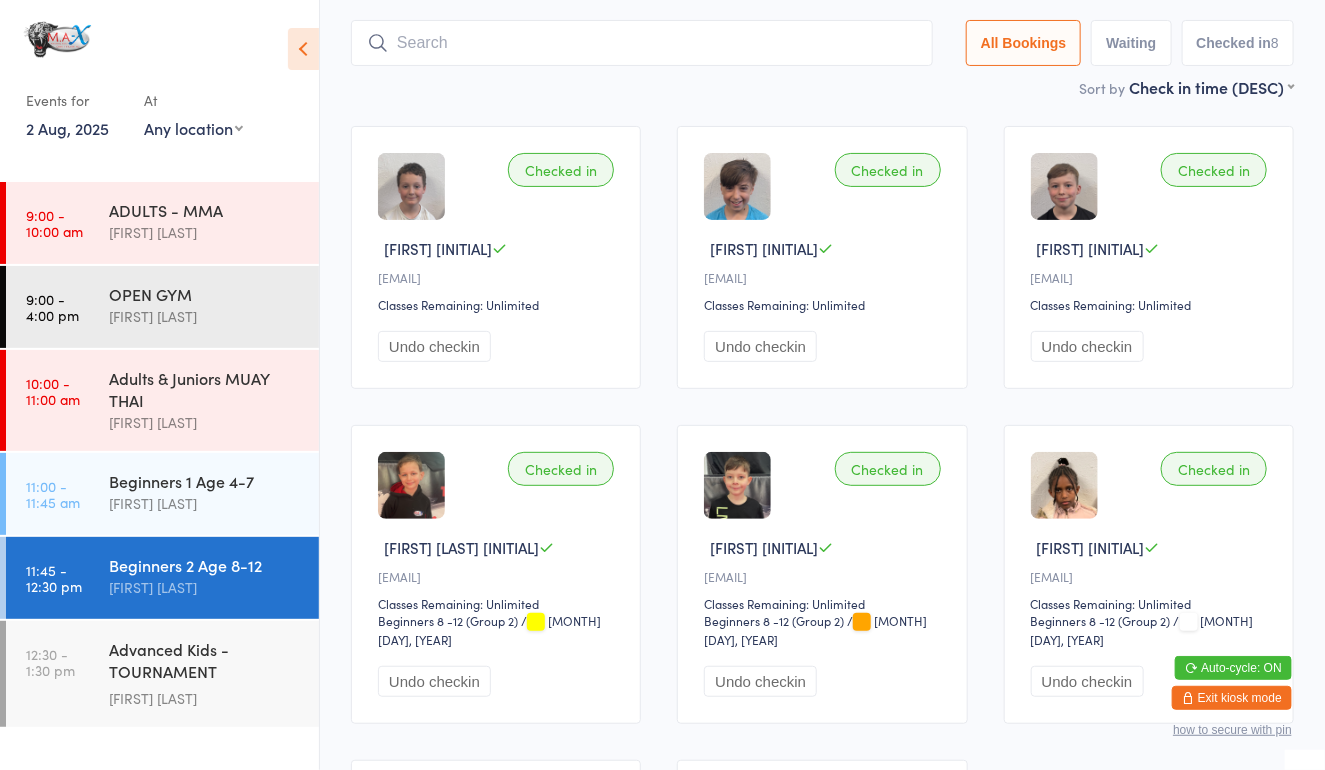 scroll, scrollTop: 132, scrollLeft: 0, axis: vertical 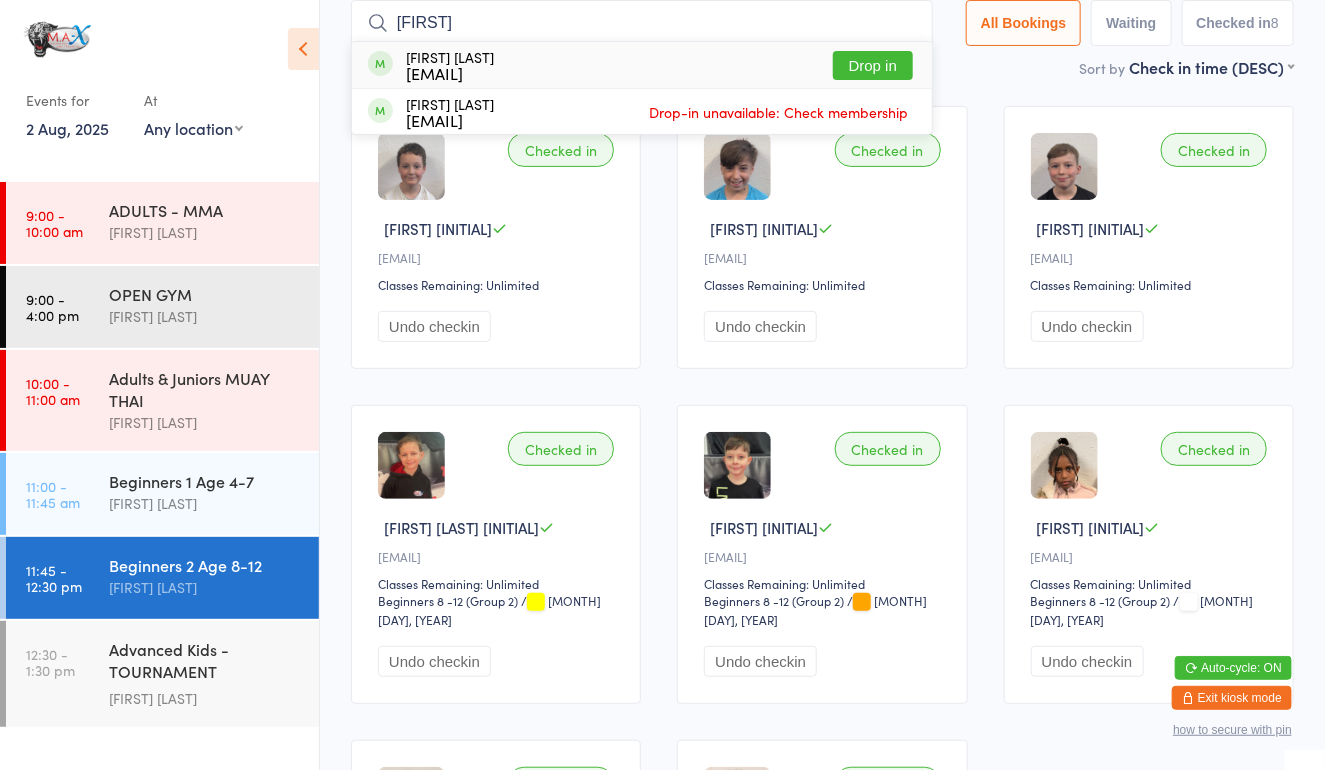 type on "[FIRST]" 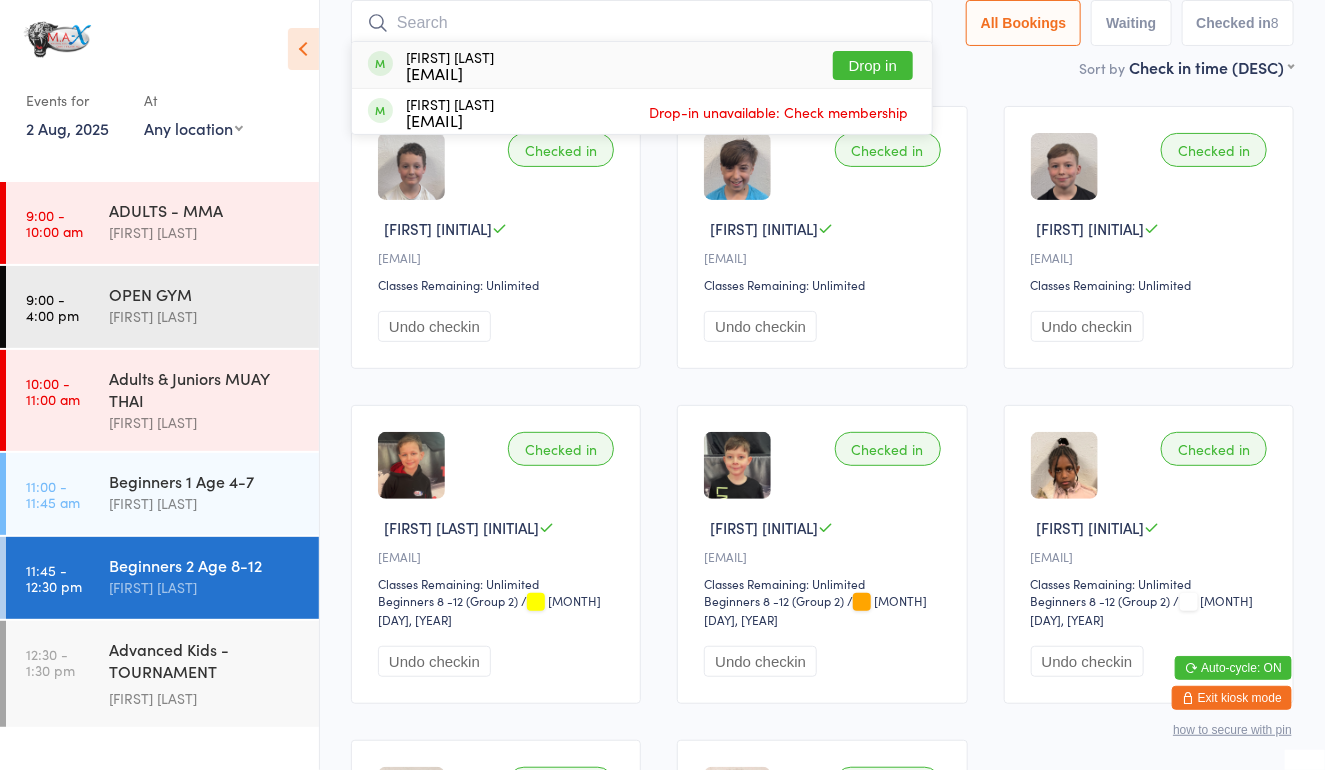 scroll, scrollTop: 132, scrollLeft: 0, axis: vertical 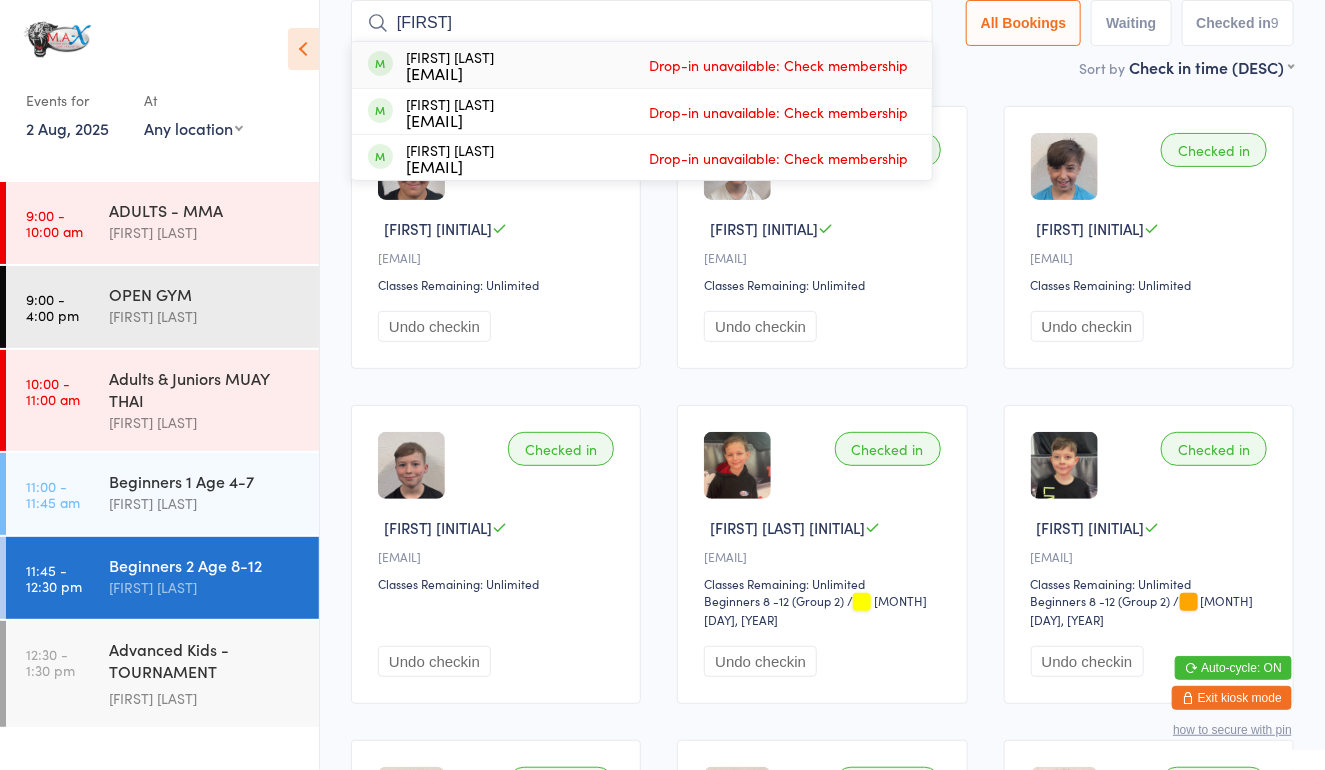 type on "[FIRST]" 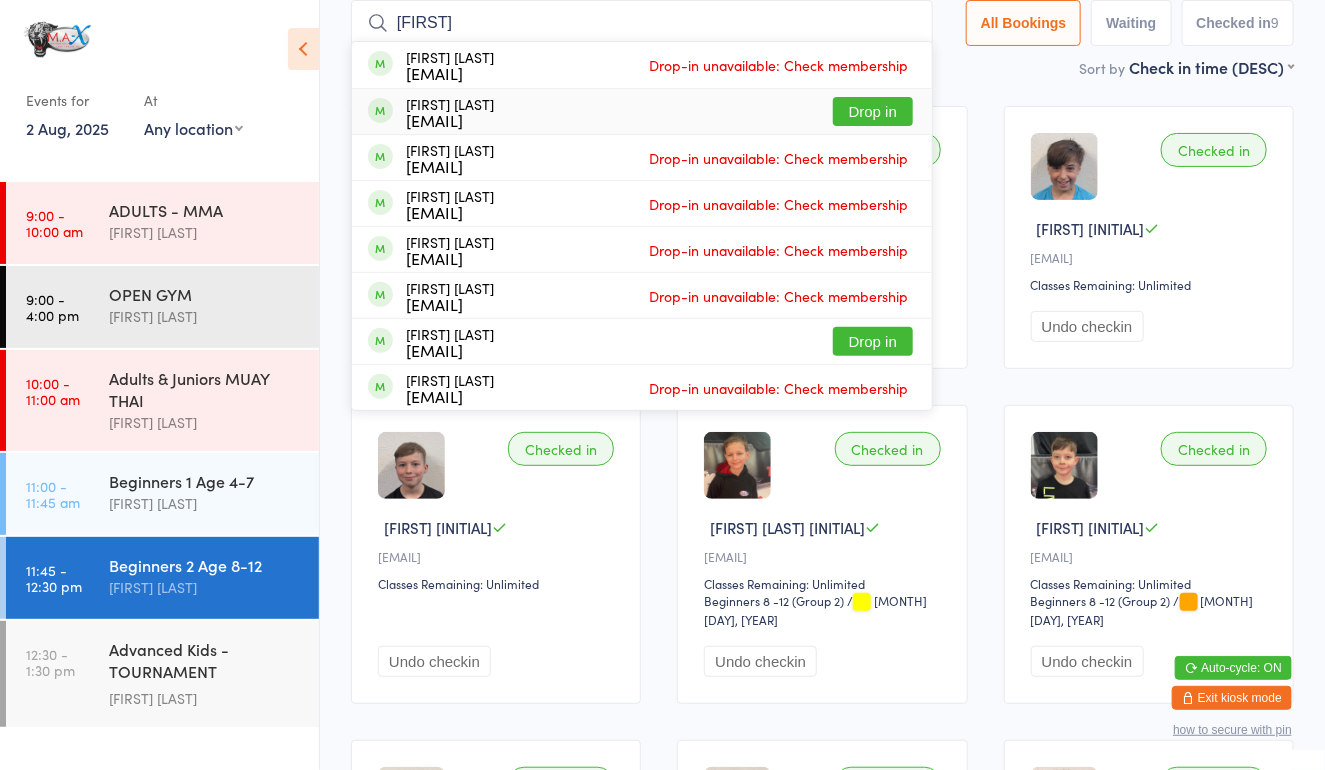 type on "[FIRST]" 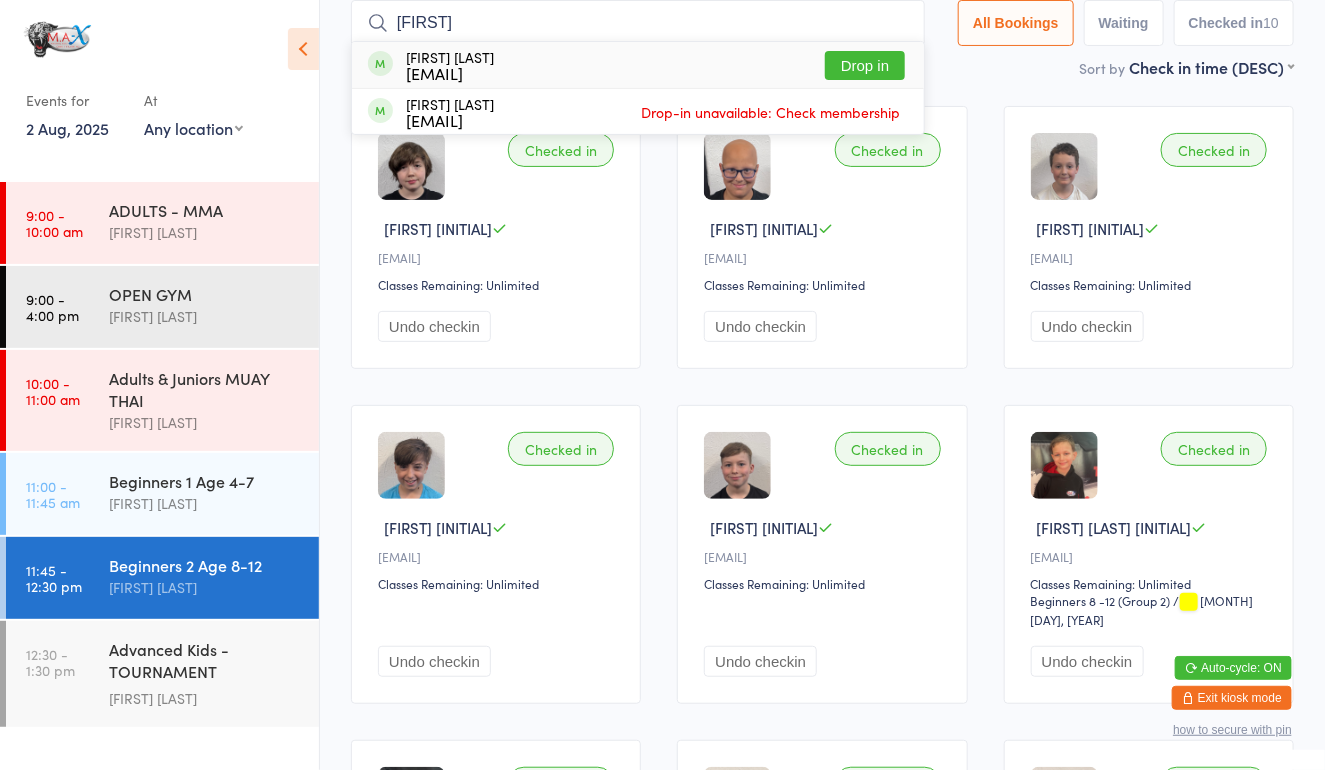 type on "[FIRST]" 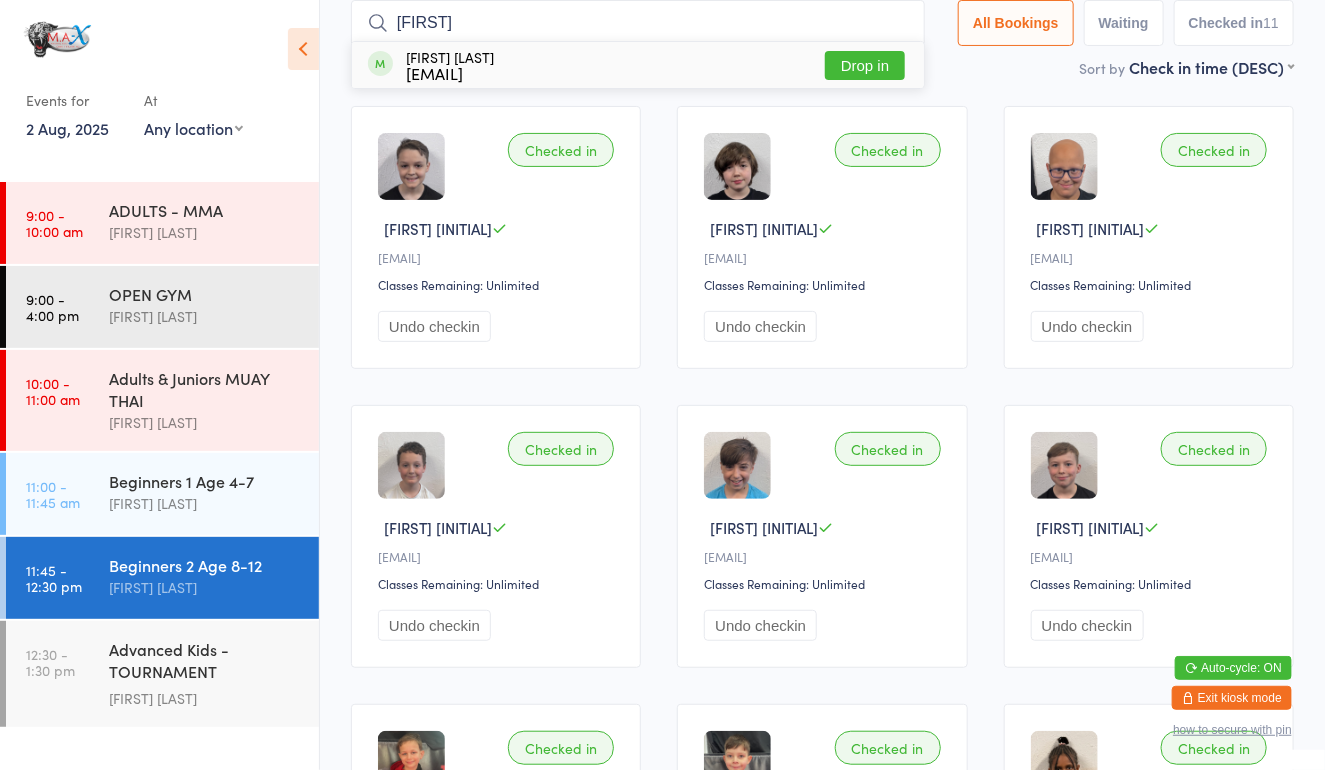 drag, startPoint x: 839, startPoint y: 65, endPoint x: 807, endPoint y: 60, distance: 32.38827 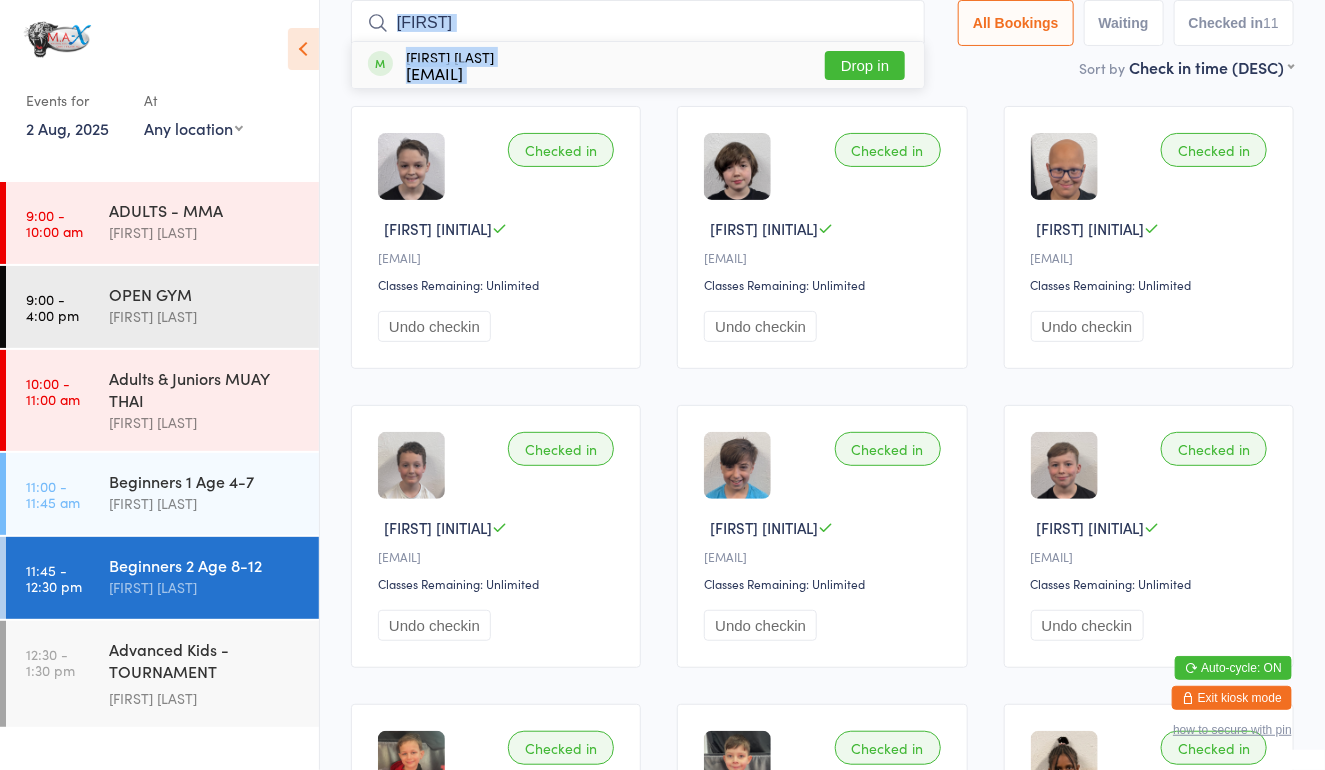drag, startPoint x: 807, startPoint y: 60, endPoint x: 570, endPoint y: 30, distance: 238.89119 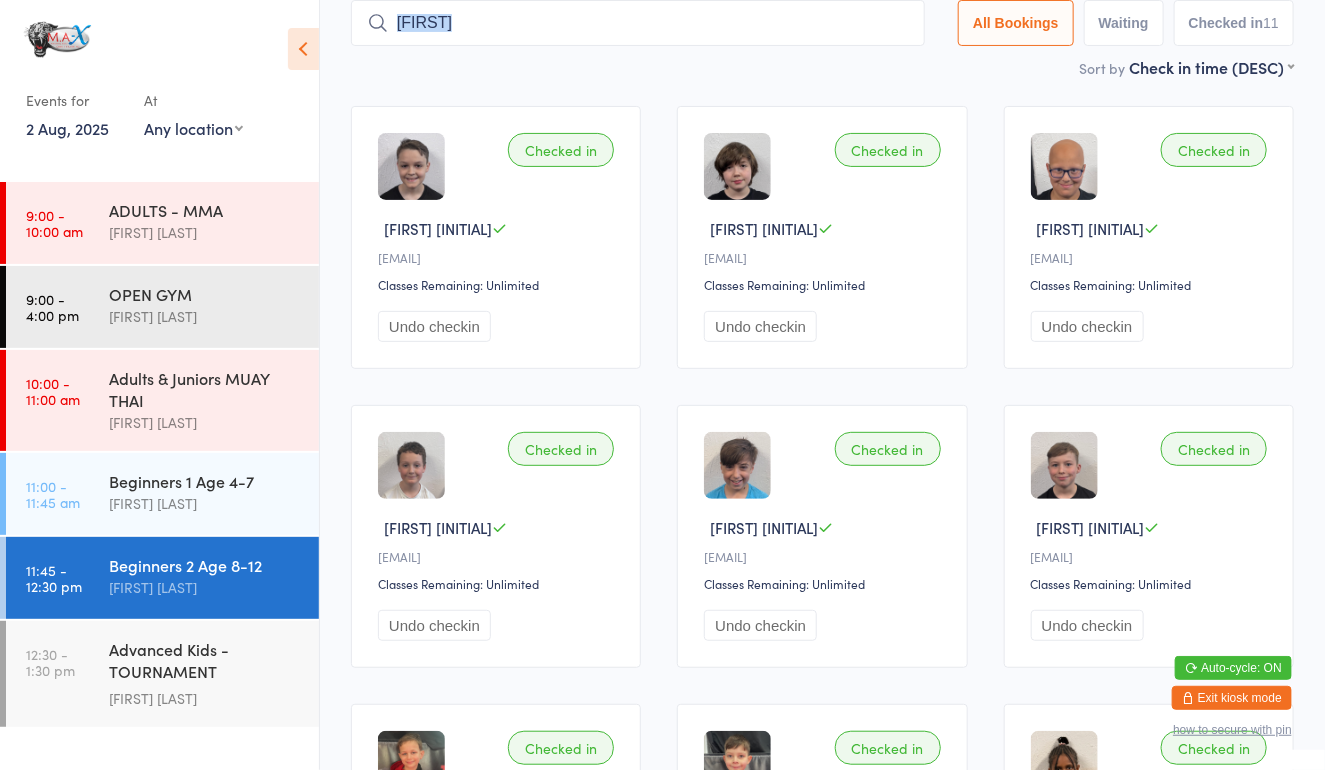 click on "[FIRST]" at bounding box center (638, 23) 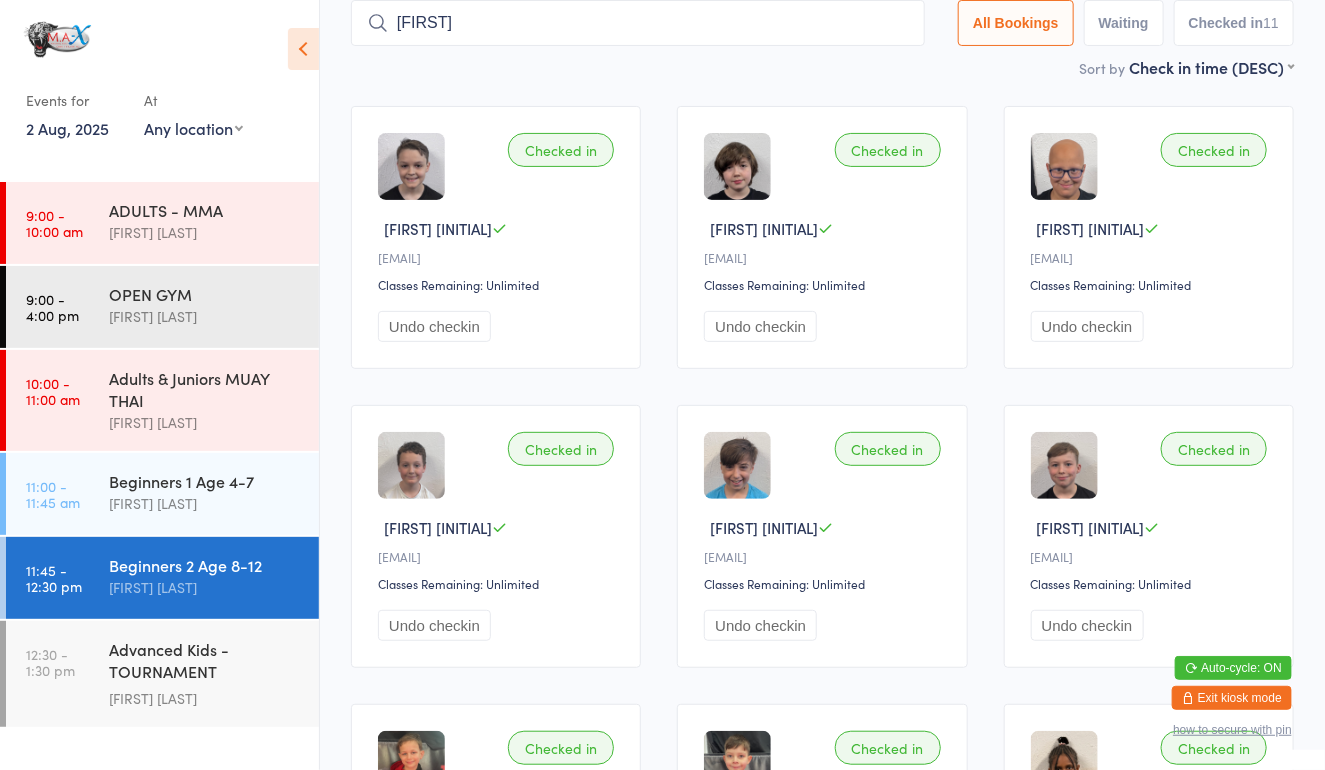 type on "e" 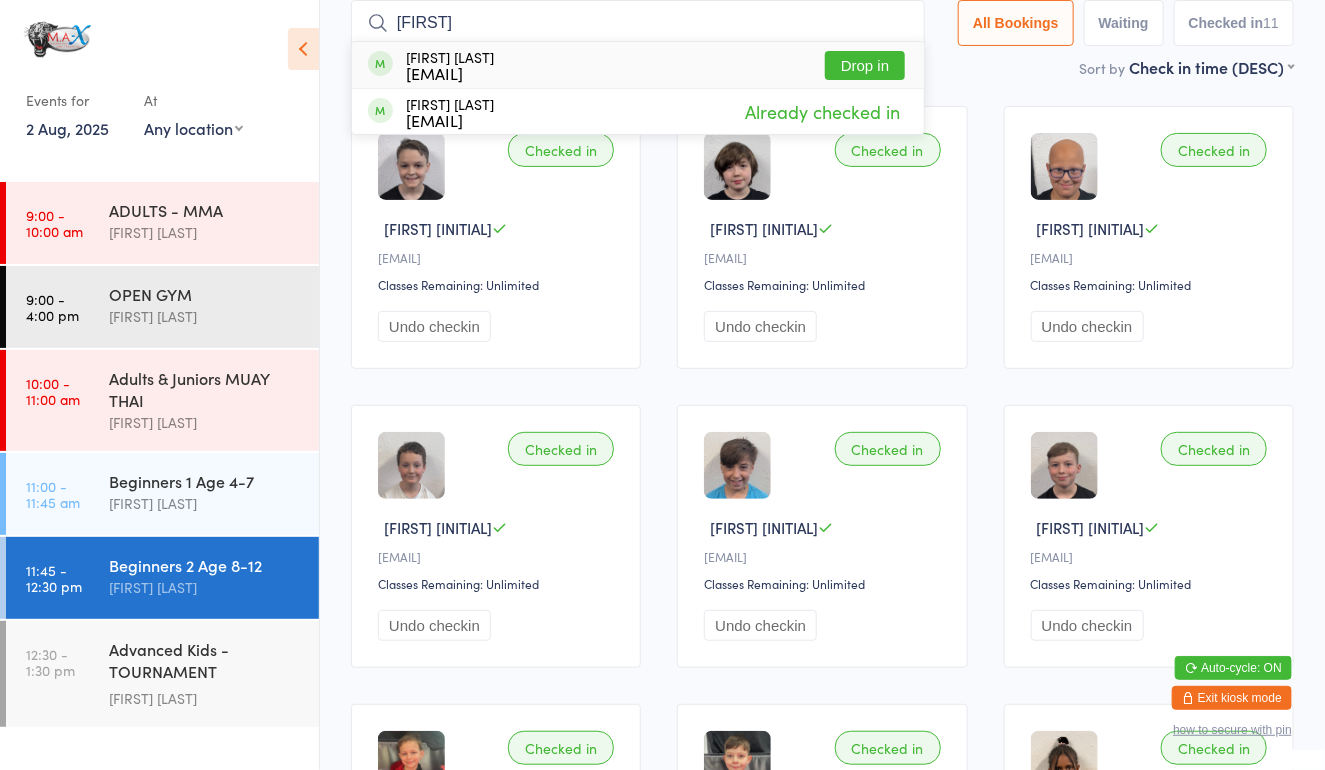 click on "[TIME] - [TIME] pm [FIRST] [LAST]" at bounding box center [162, 578] 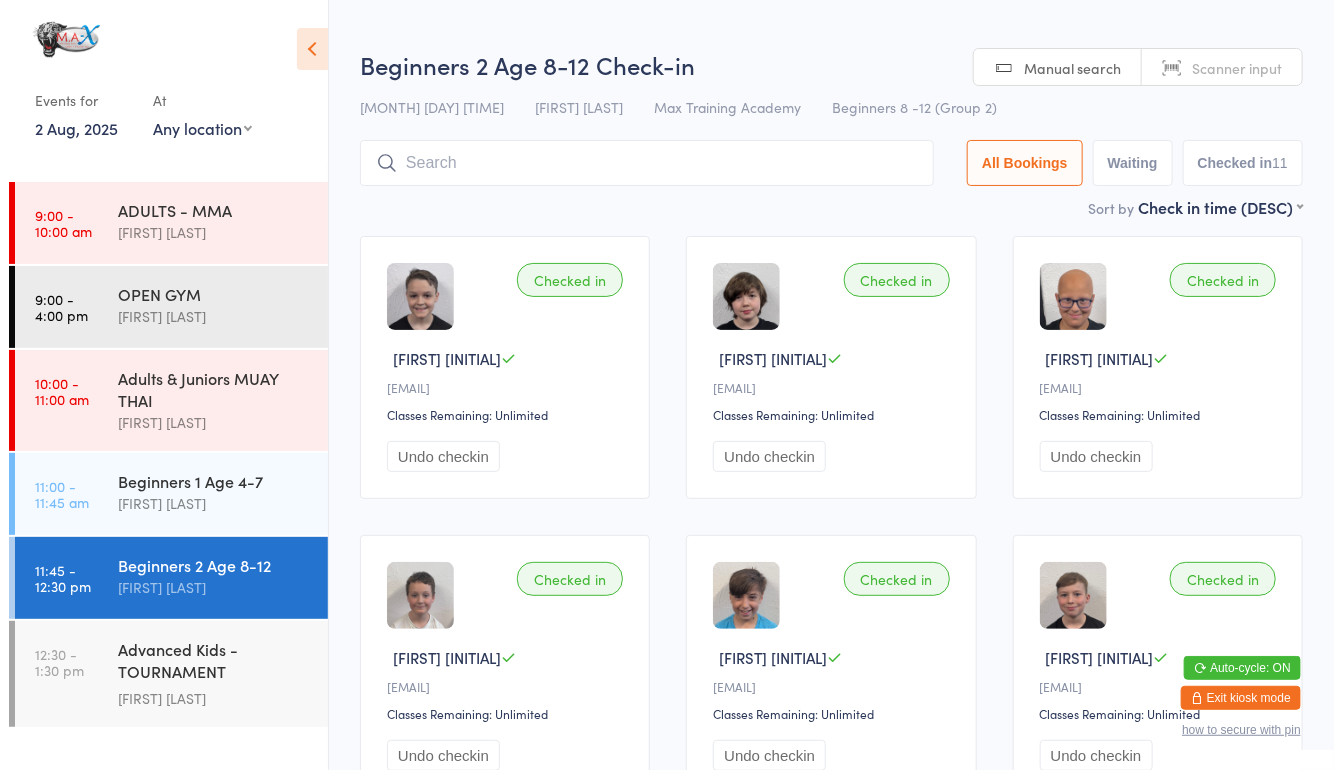 scroll, scrollTop: 0, scrollLeft: 0, axis: both 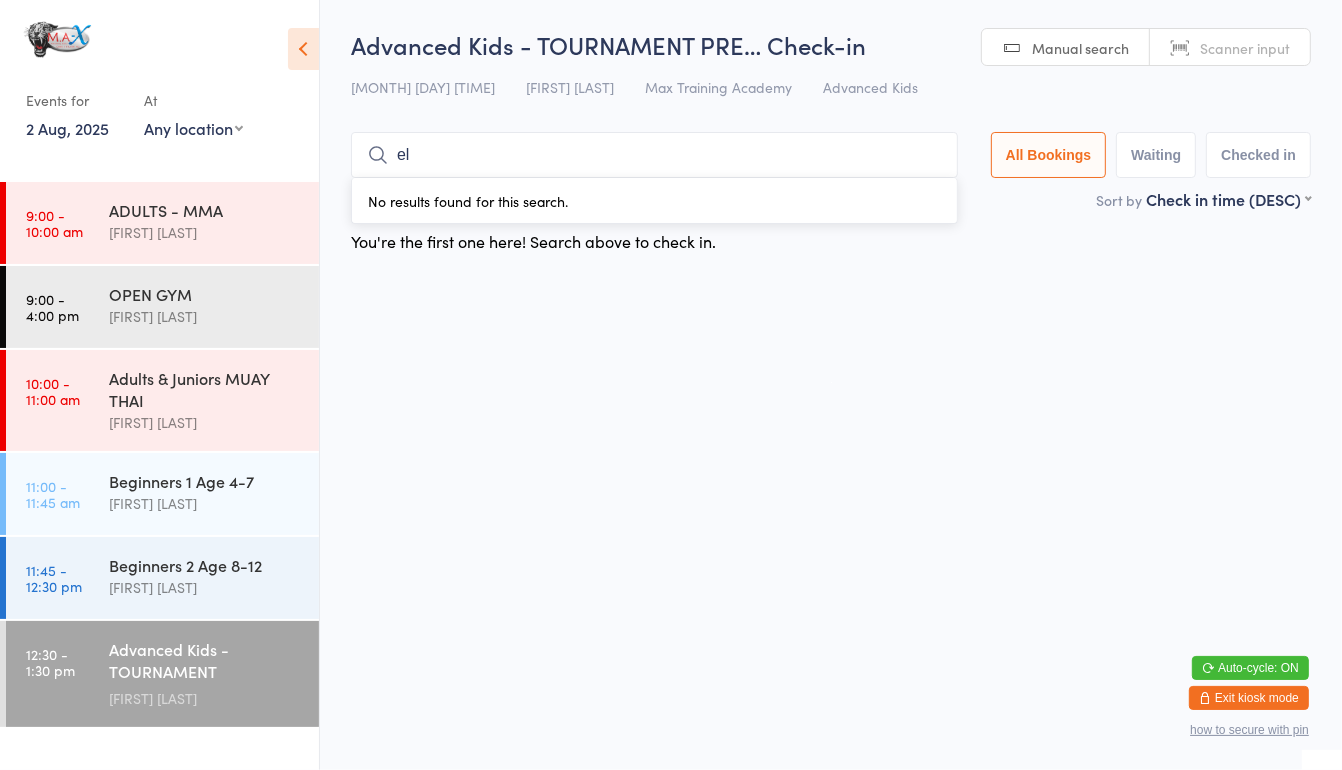 click on "el" at bounding box center [654, 155] 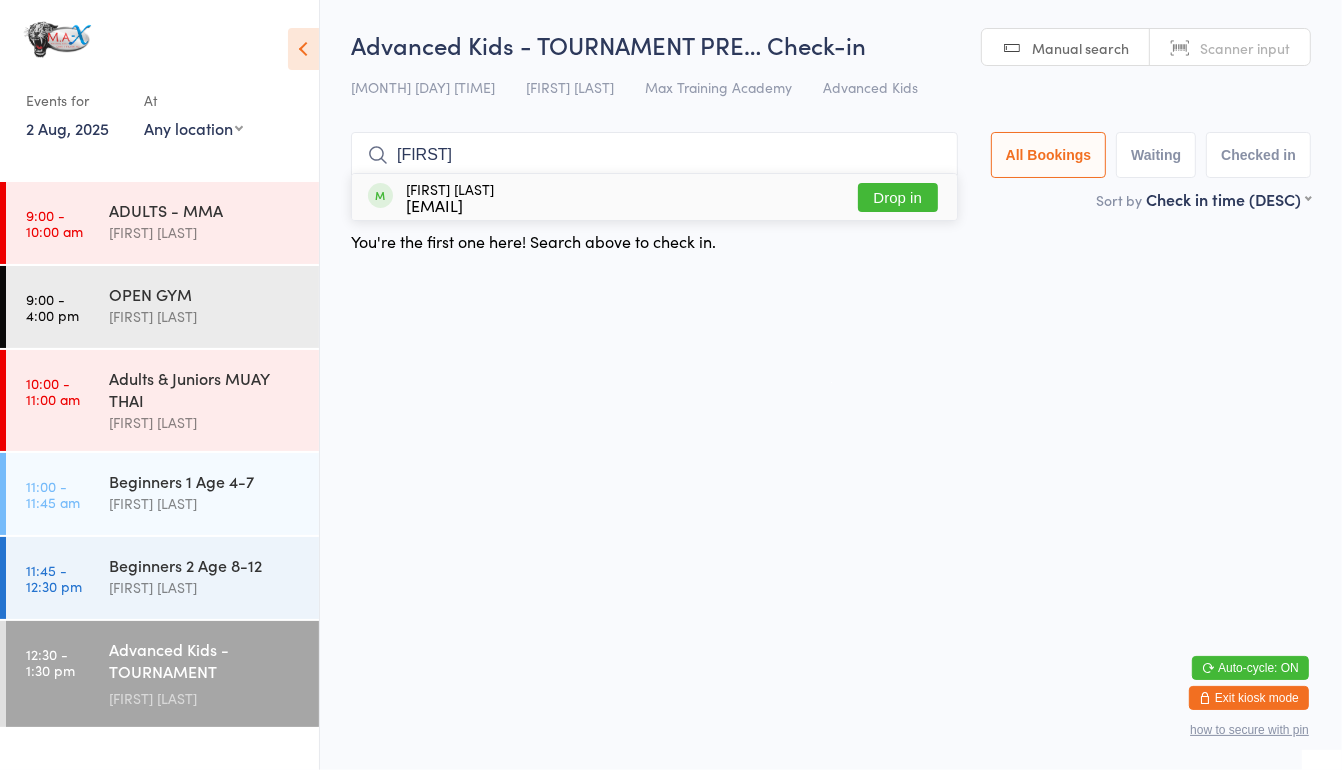 type on "[FIRST]" 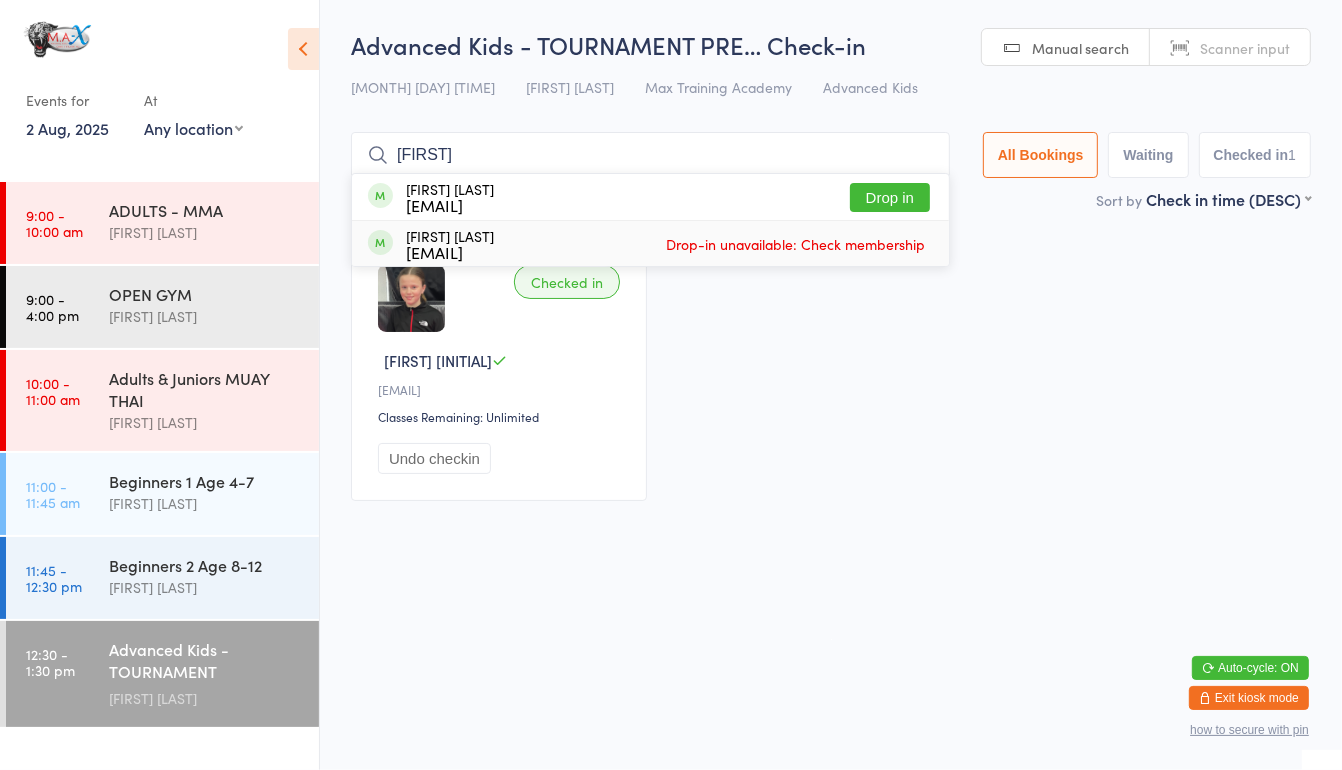 type on "[FIRST]" 